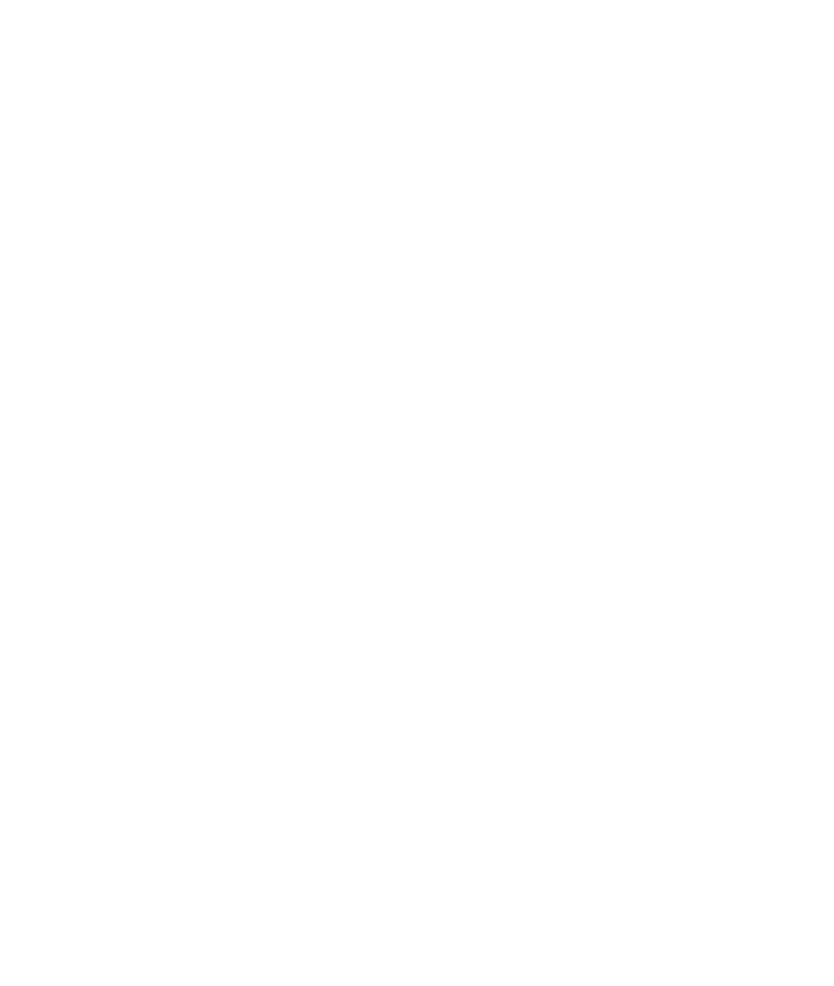 scroll, scrollTop: 0, scrollLeft: 0, axis: both 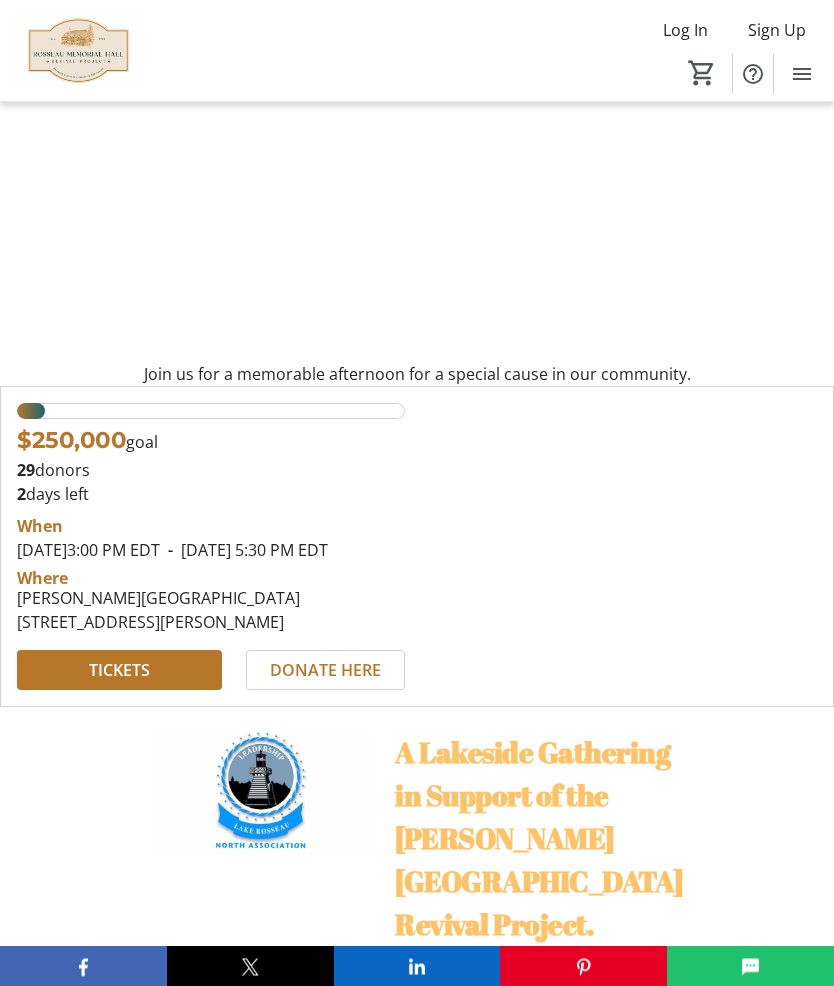 click on "29
donors" at bounding box center (211, 471) 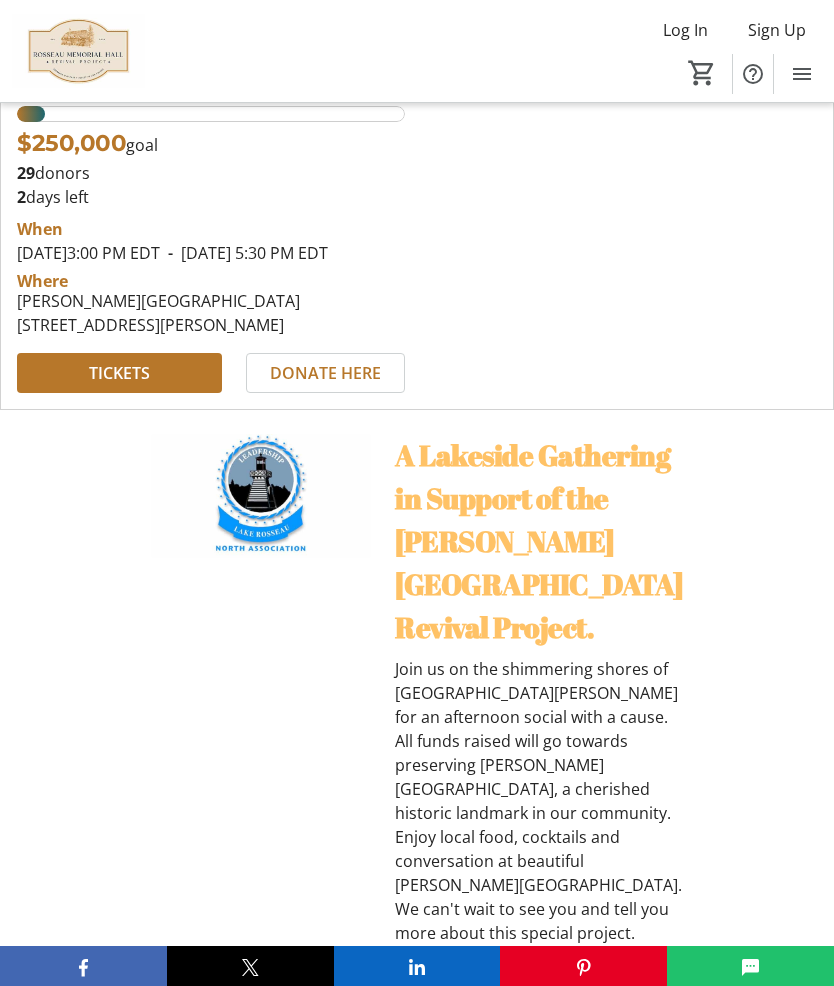 scroll, scrollTop: 505, scrollLeft: 0, axis: vertical 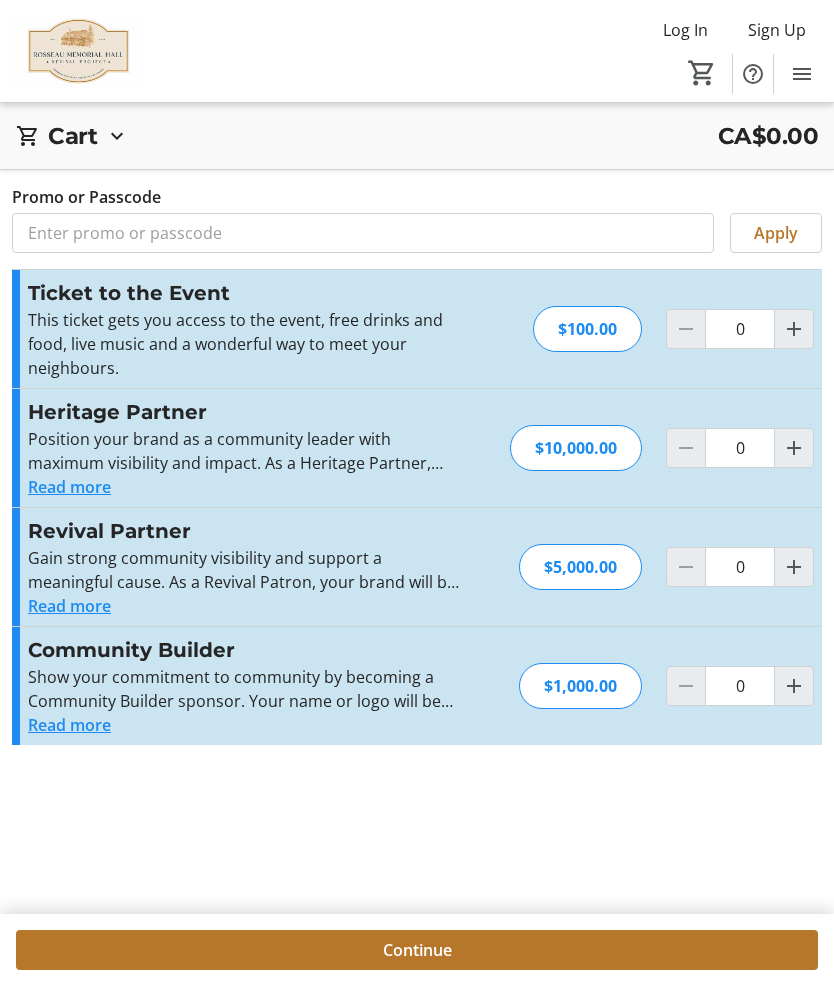 click 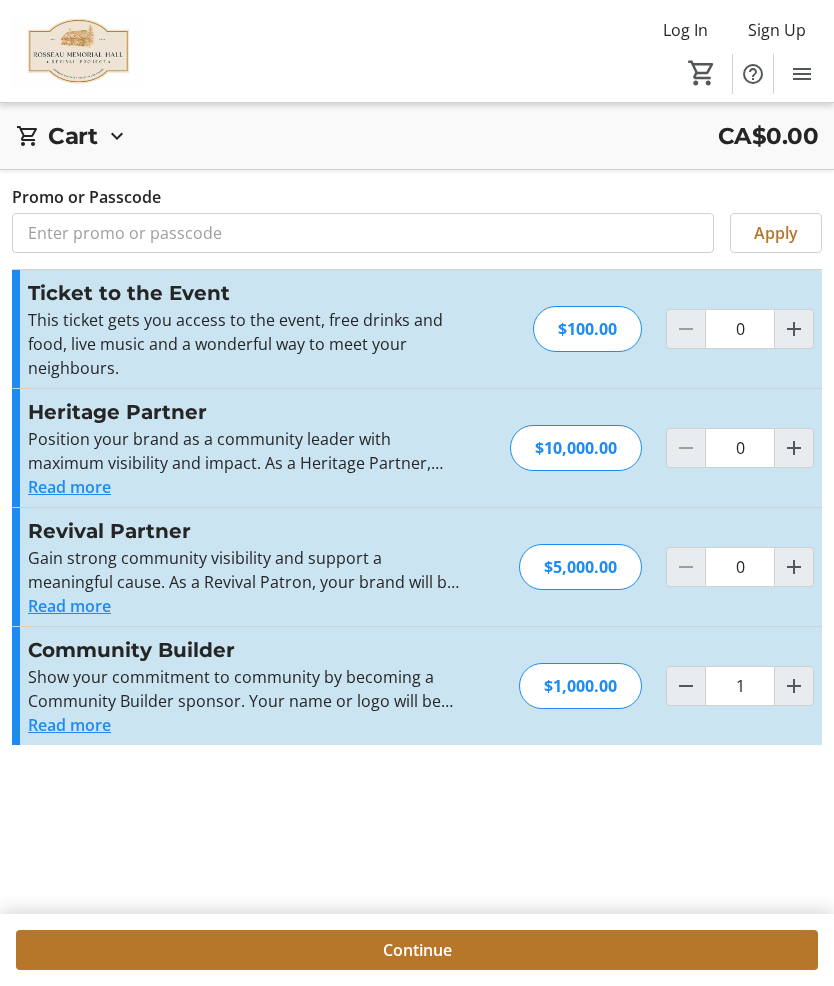 click on "Log In  Sign Up  Home  Donations   Tickets  0 Home  Donations   Tickets  Cart CA$0.00  1x Community Builder   $1,000.00  1 Remove Promo or Passcode  Apply  Subtotal Fees  Calculated at checkout  Total  Close    Promo or Passcode  Apply  Ticket to the Event This ticket gets you access to the event, free drinks and food, live music and a wonderful way to meet your neighbours.  Read more  This ticket gets you access to the event, free drinks and food, live music and a wonderful way to meet your neighbours.  $100.00  0 Heritage Partner  Read more   $10,000.00  0 Revival Partner  Read more   $5,000.00  0 Community Builder  Read more   $1,000.00  1  Cart  CA$0.00  1x Community Builder   $1,000.00  1 Remove Promo or Passcode  Apply  Subtotal Fees  Calculated at checkout  Total  Continue   Continue  Cart  1x Community Builder   $1,000.00  1 Remove Promo or Passcode  Apply  Subtotal Fees  Calculated at checkout  Total  Checkout" at bounding box center [417, 529] 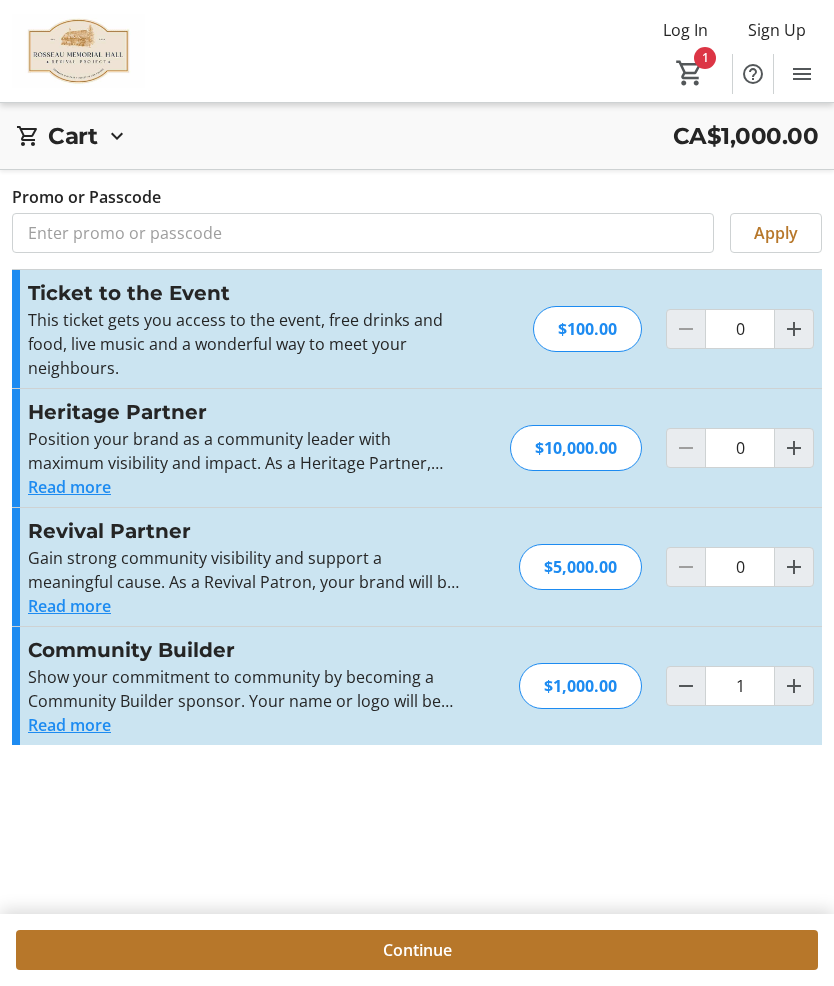 click on "Log In  Sign Up  Home  Donations   Tickets  1 Home  Donations   Tickets  Cart CA$1,000.00  1x Community Builder   $1,000.00  1 Remove Promo or Passcode  Apply  Subtotal  CA$1,000.00  Fees  Calculated at checkout  Total  CA$1,000.00   Close    Promo or Passcode  Apply  Ticket to the Event This ticket gets you access to the event, free drinks and food, live music and a wonderful way to meet your neighbours.  Read more  This ticket gets you access to the event, free drinks and food, live music and a wonderful way to meet your neighbours.  $100.00  0 Heritage Partner  Read more   $10,000.00  0 Revival Partner  Read more   $5,000.00  0 Community Builder  Read more   $1,000.00  1  Cart  CA$1,000.00  1x Community Builder   $1,000.00  1 Remove Promo or Passcode  Apply  Subtotal  CA$1,000.00  Fees  Calculated at checkout  Total  CA$1,000.00   Continue   Continue  Cart  1x Community Builder   $1,000.00  1 Remove Promo or Passcode  Apply  Fees" at bounding box center (417, 529) 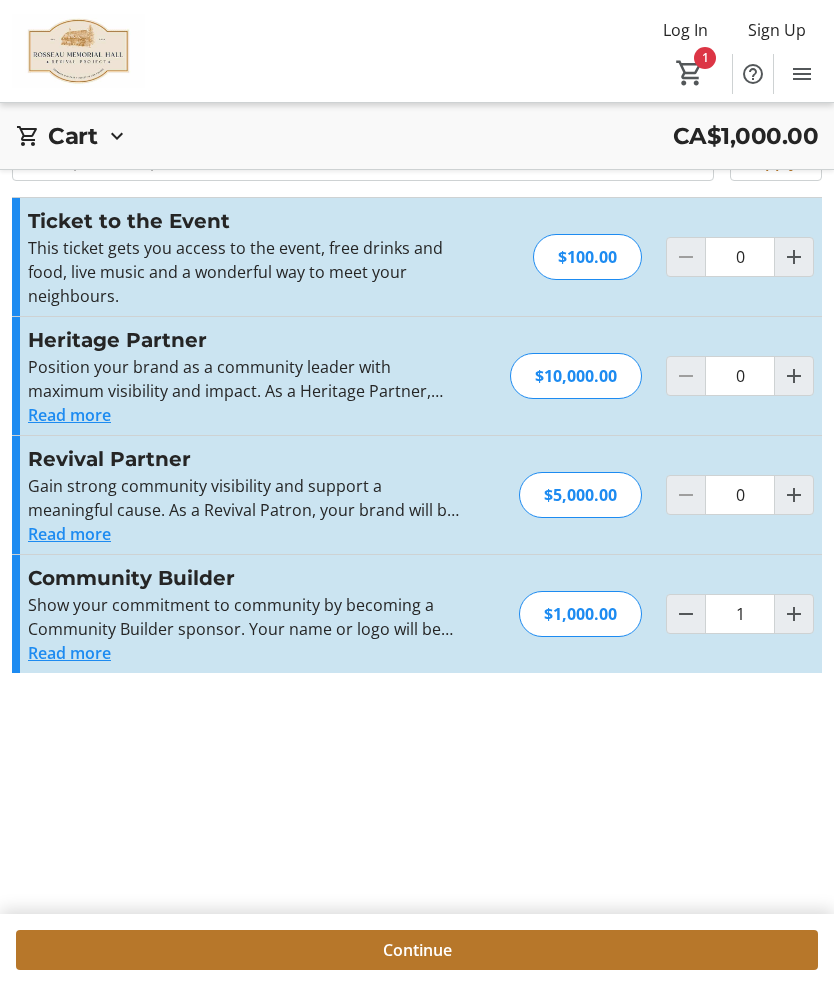scroll, scrollTop: 0, scrollLeft: 0, axis: both 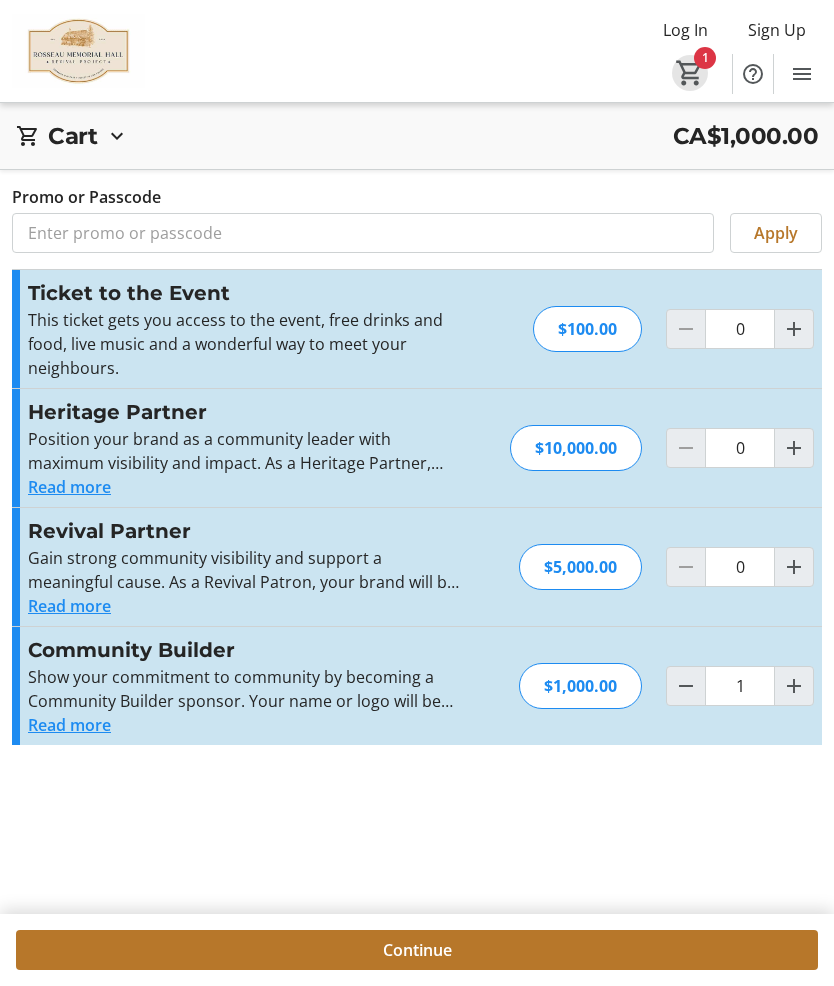click on "1" 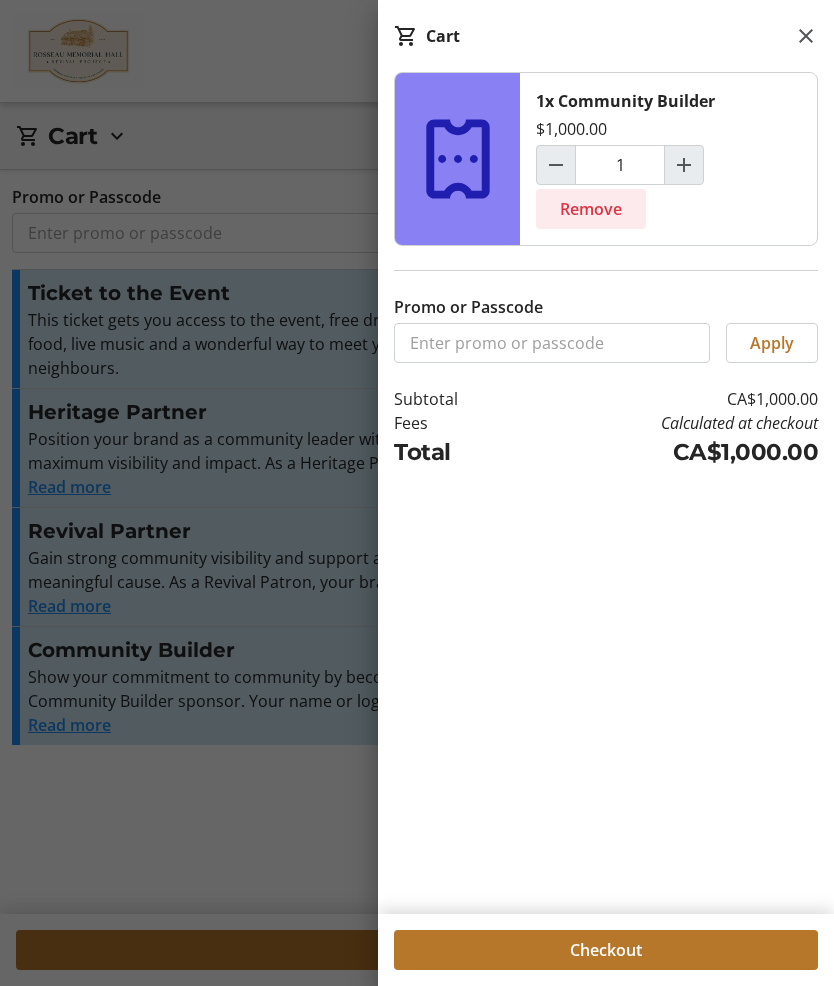click on "Remove" 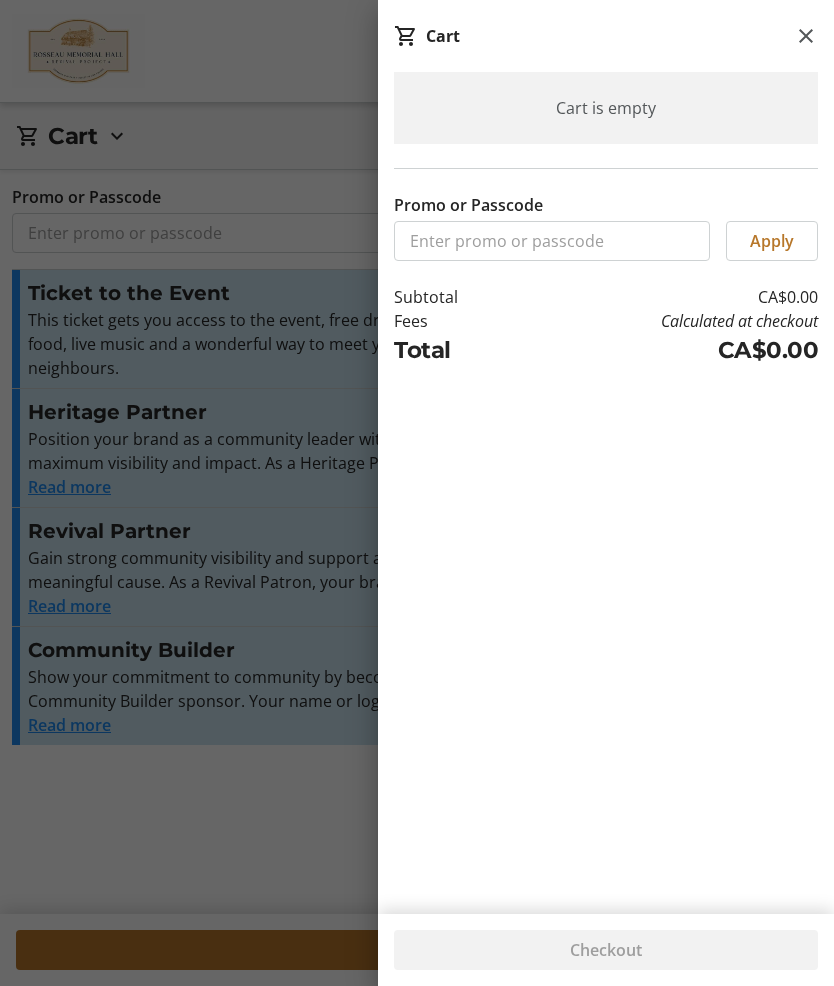 click 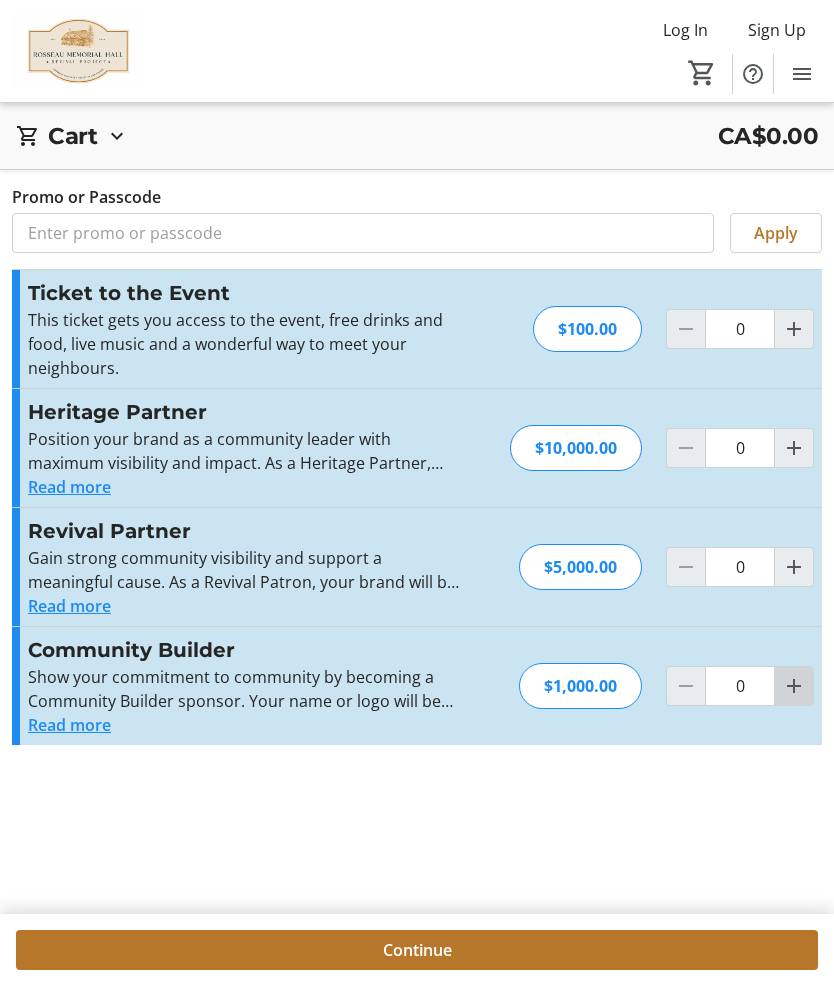 click 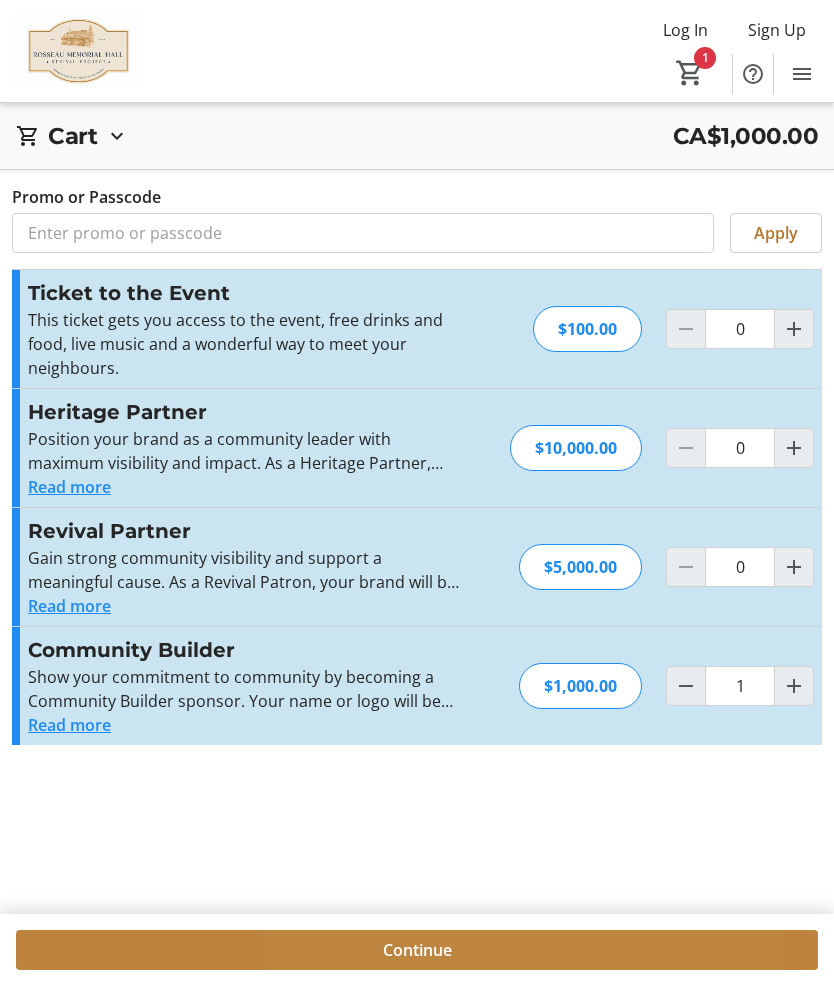 click on "Continue" 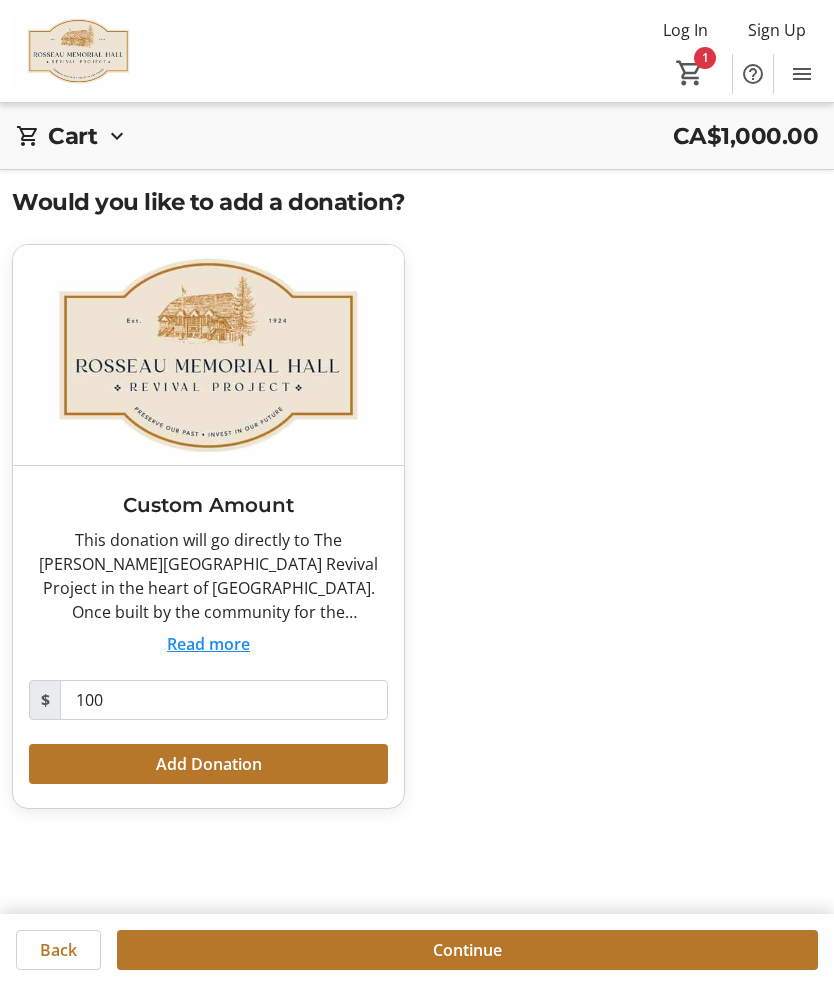click on "Read more" 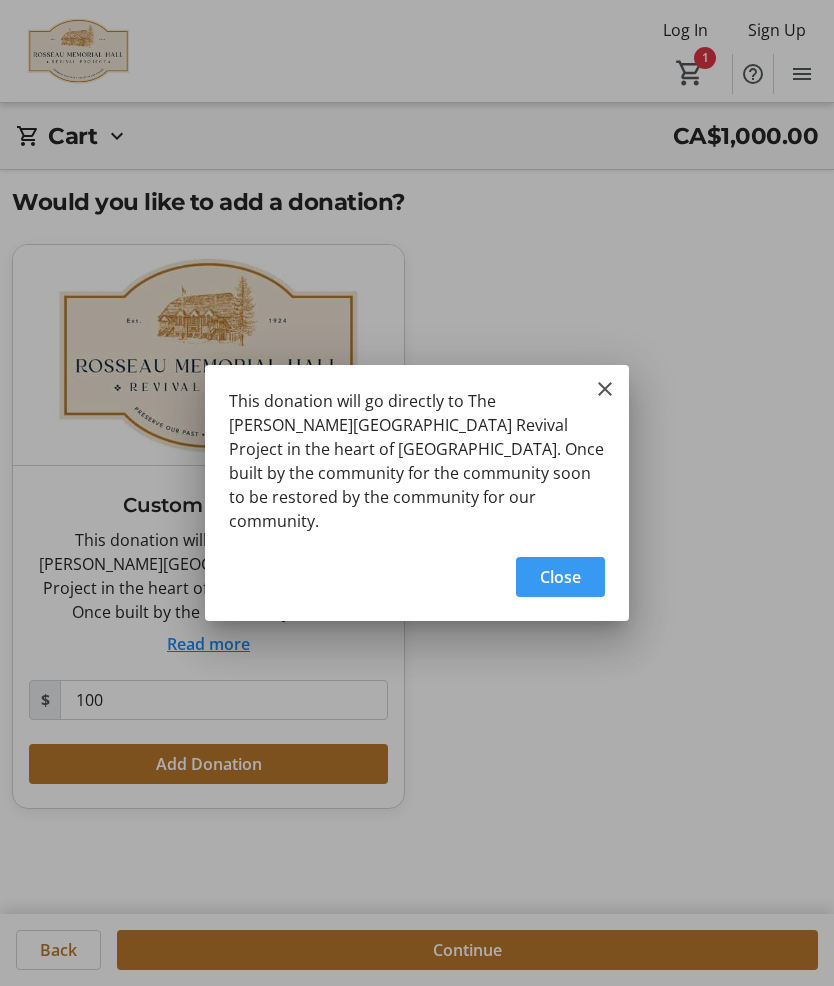 click at bounding box center [560, 577] 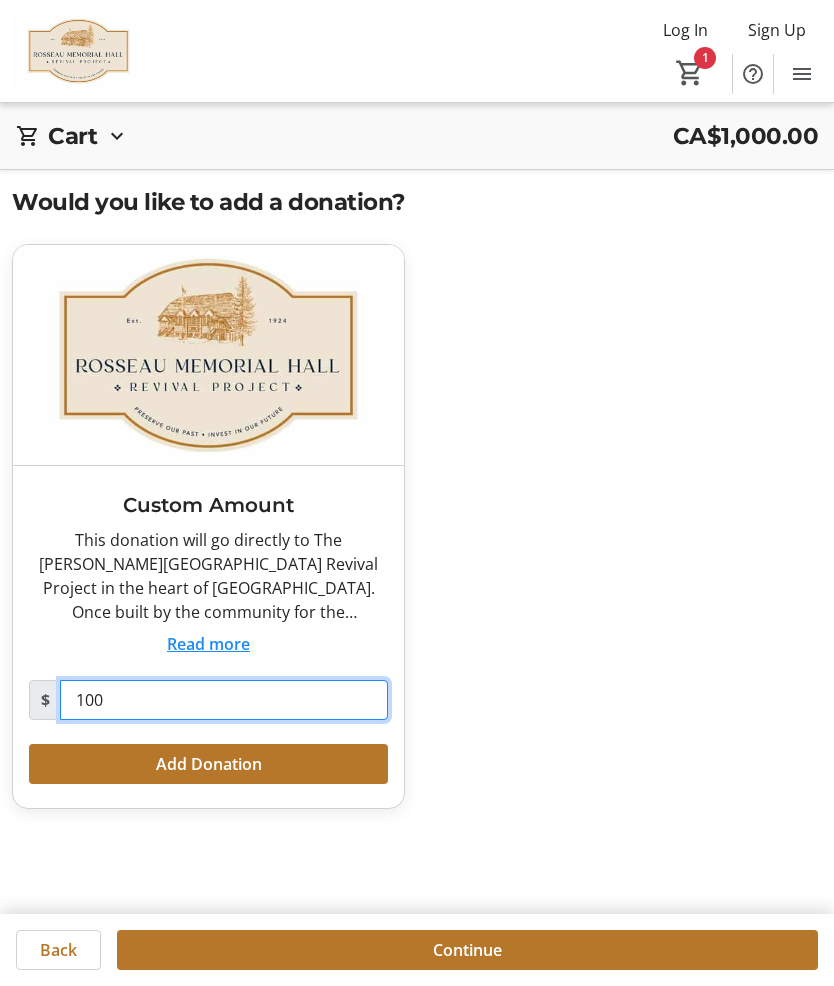 click on "100" at bounding box center [224, 700] 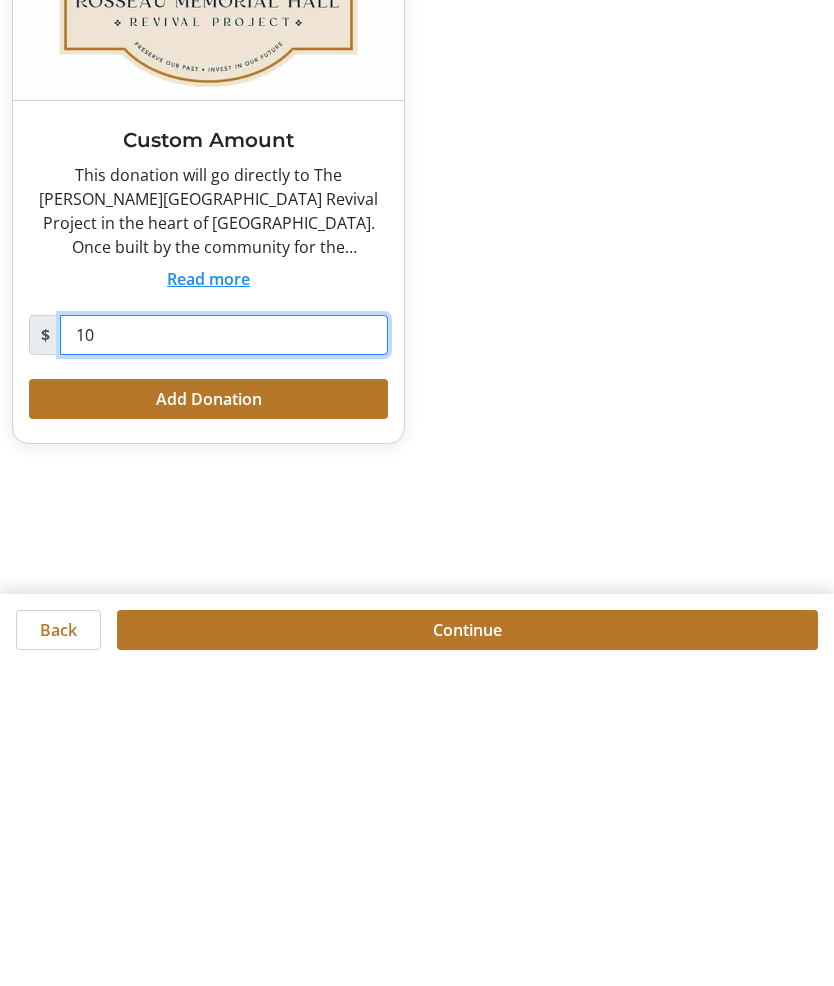 type on "1" 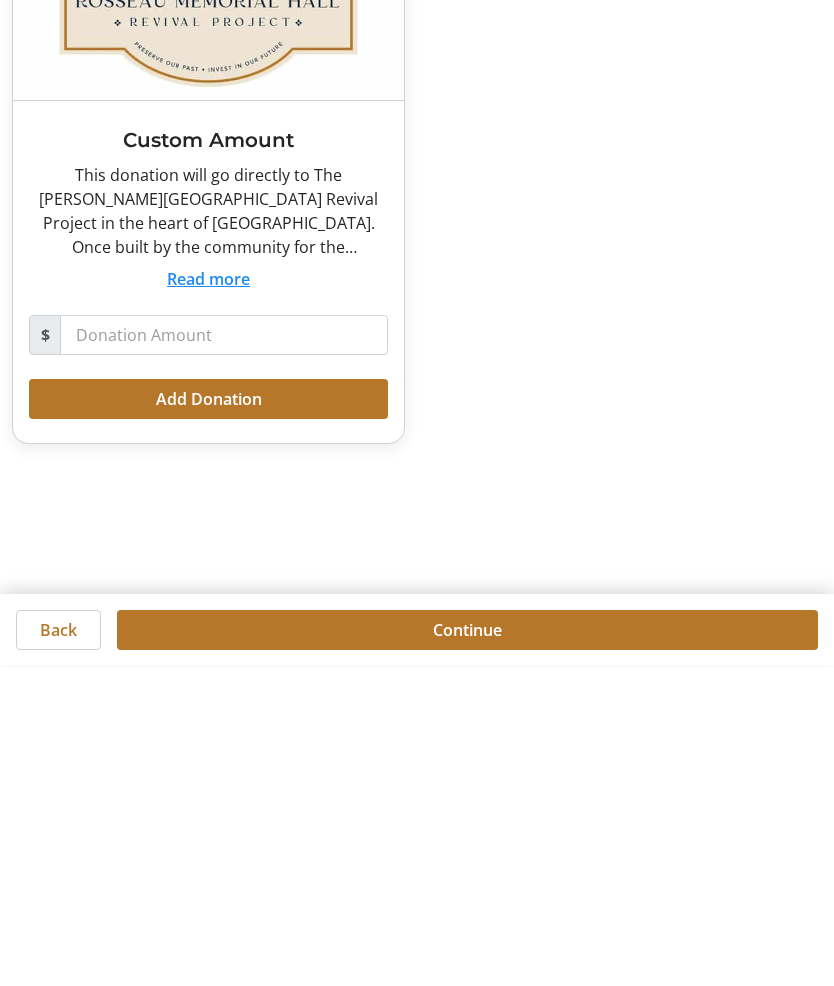 scroll, scrollTop: 159, scrollLeft: 0, axis: vertical 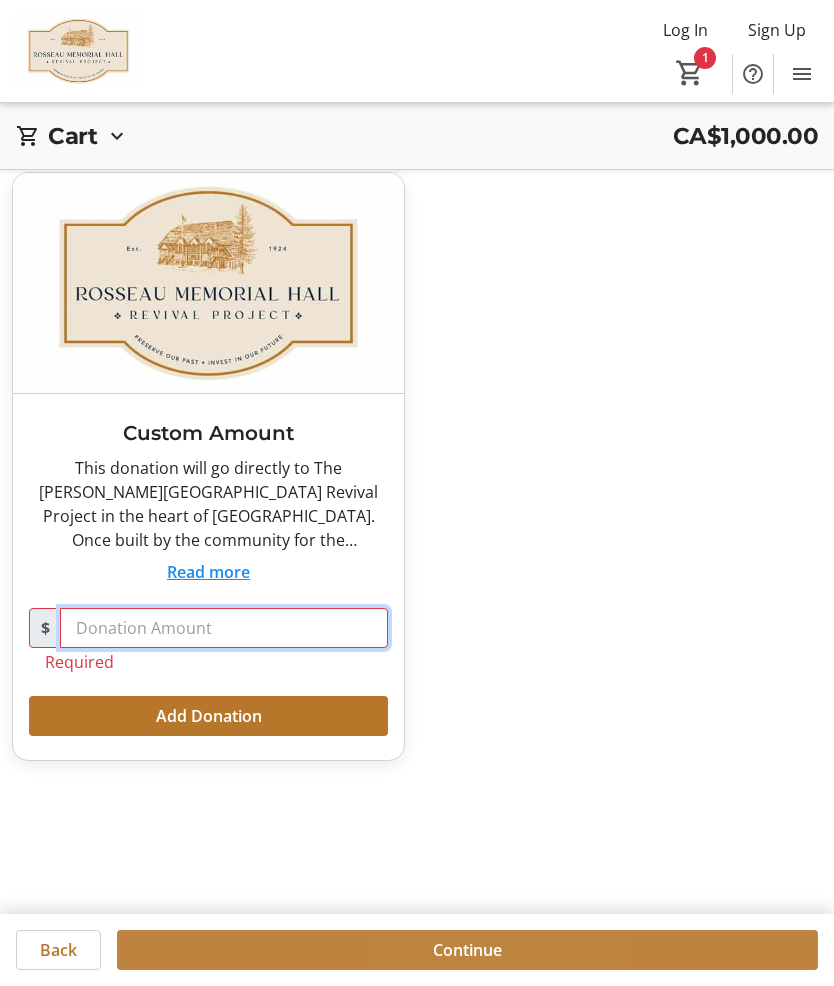 type 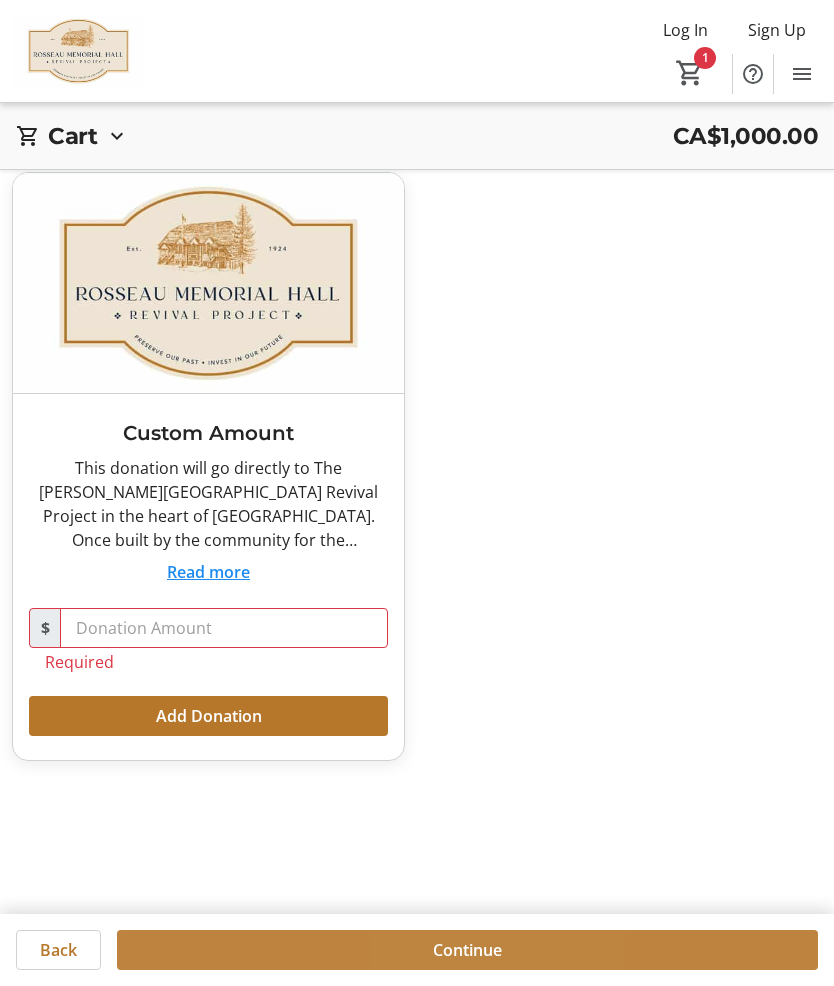 click on "Continue" 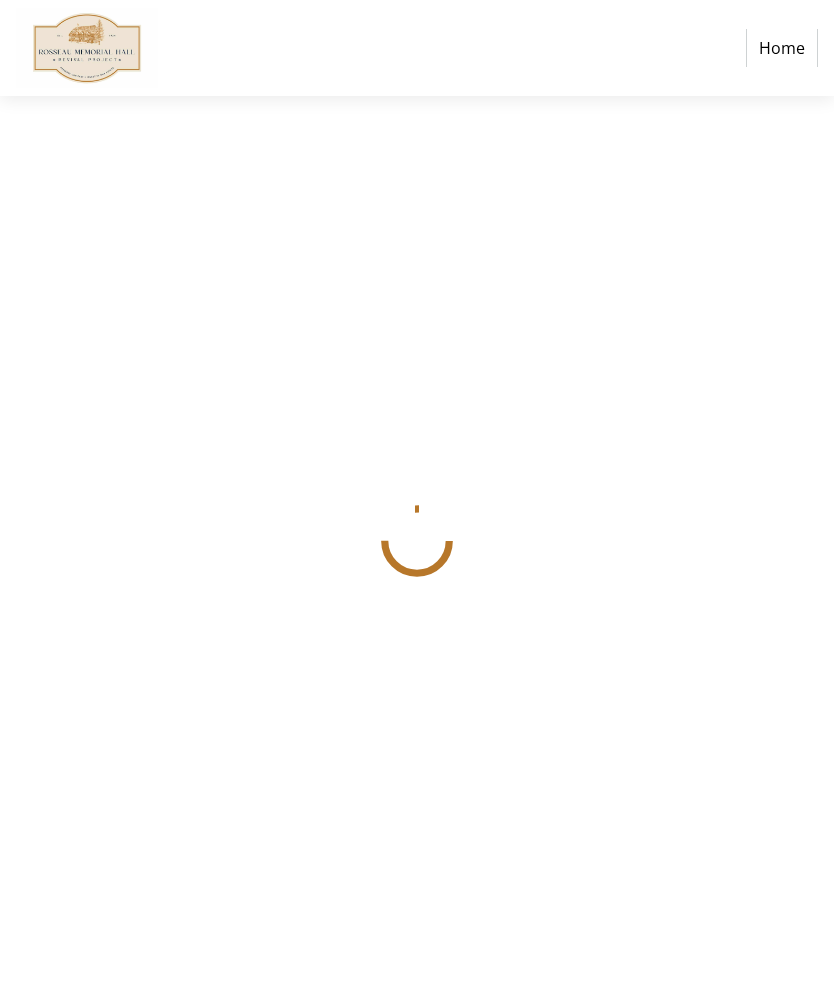 scroll, scrollTop: 87, scrollLeft: 0, axis: vertical 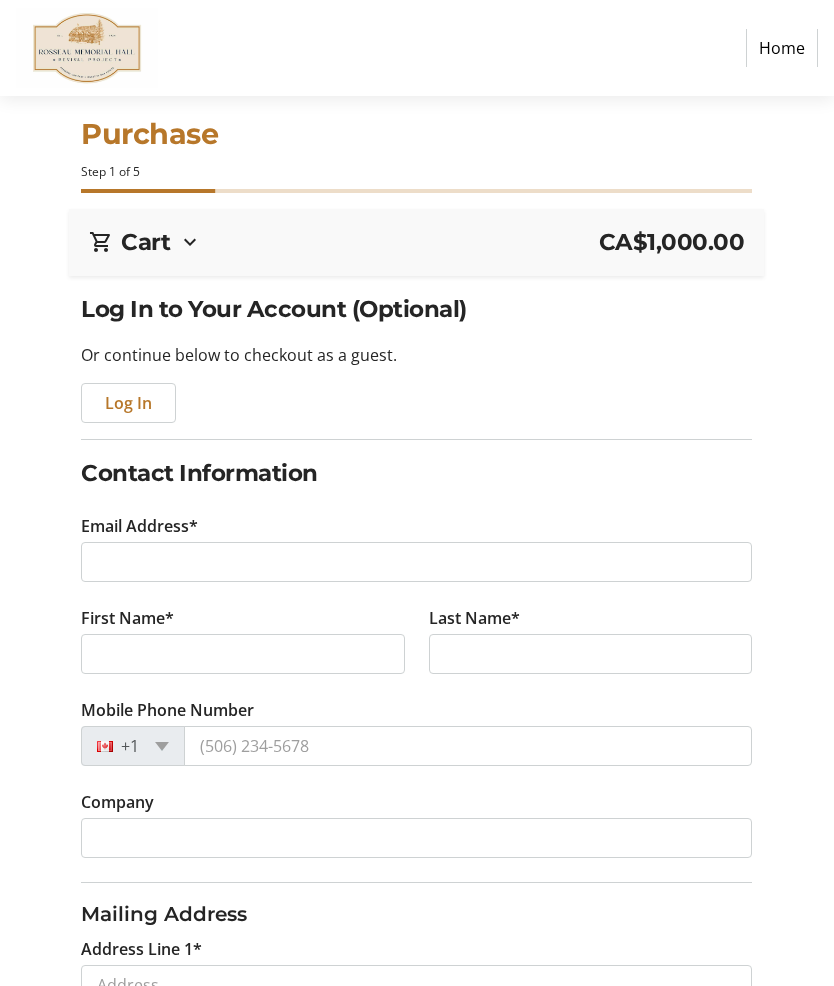 click on "Log In" 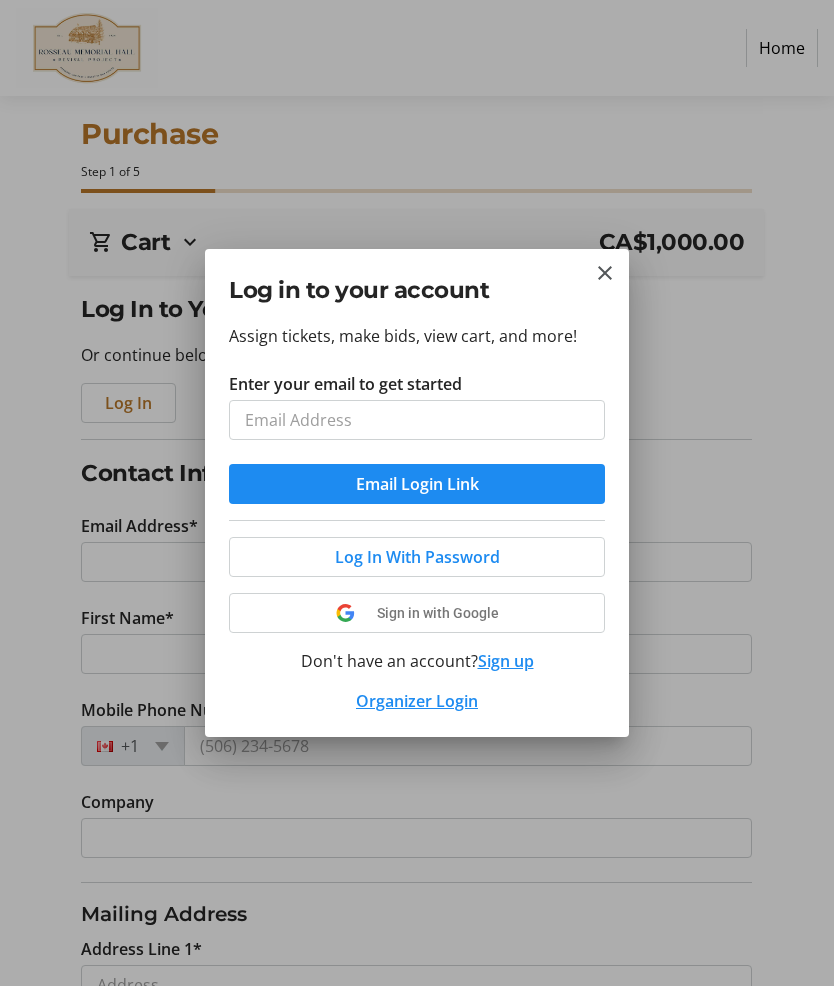 click on "Enter your email to get started" at bounding box center [417, 420] 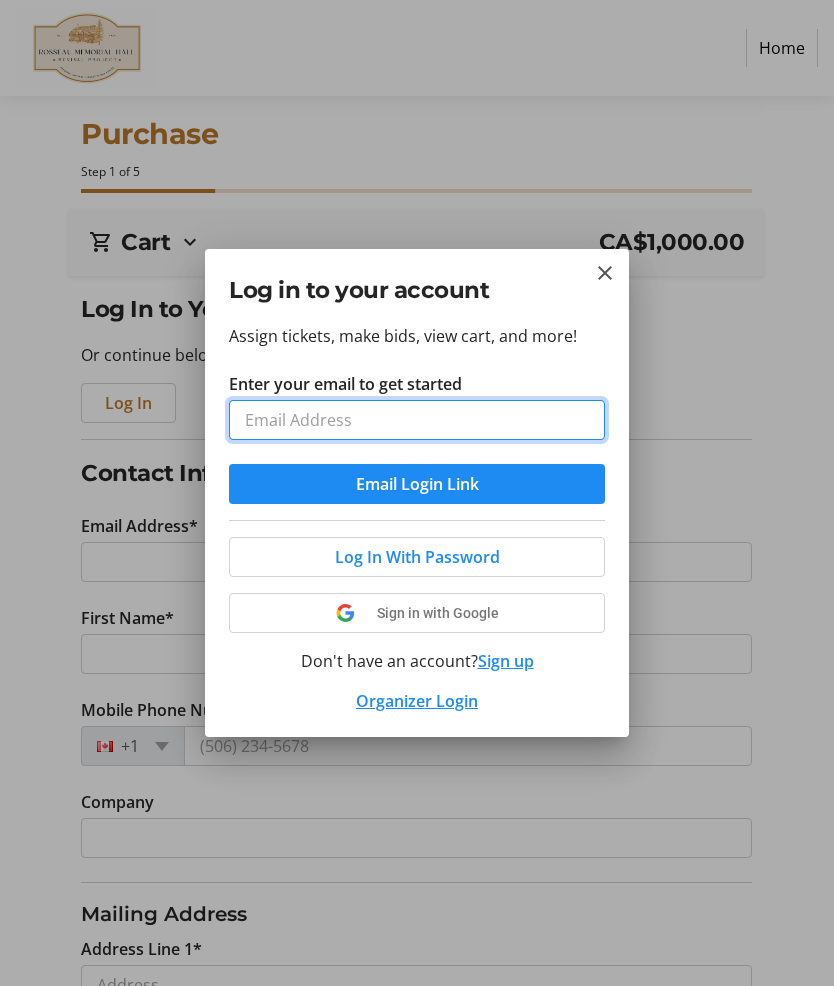 type on "[EMAIL_ADDRESS][DOMAIN_NAME]" 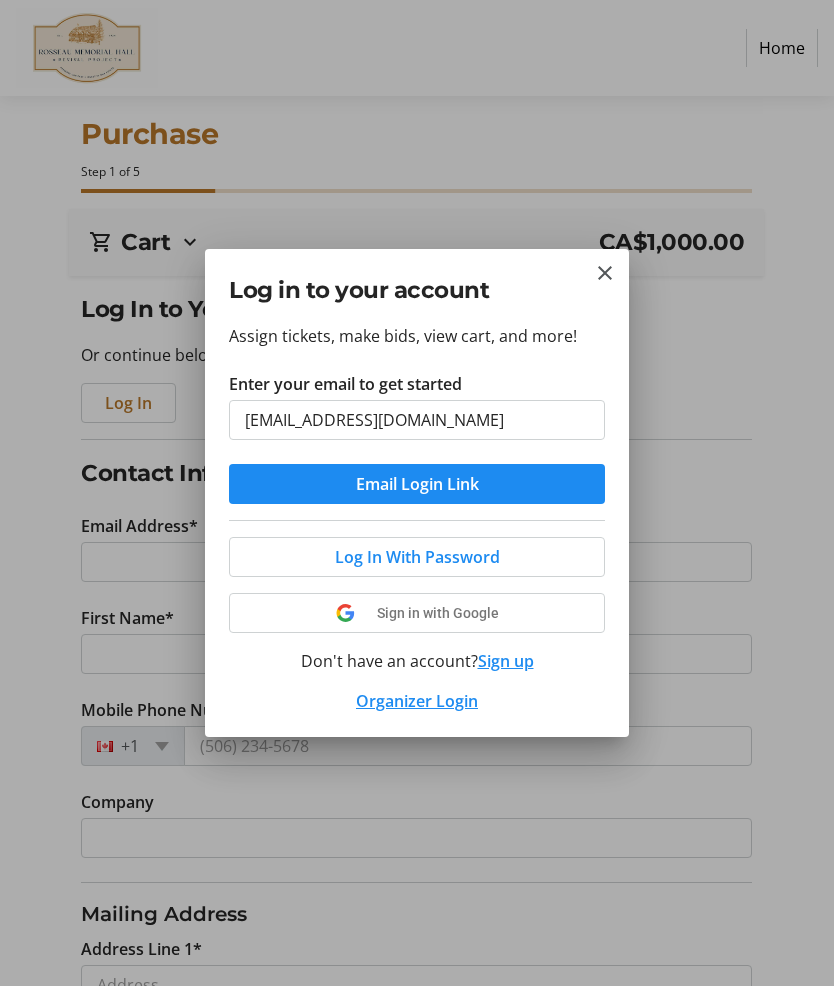 click on "Email Login Link" at bounding box center (417, 484) 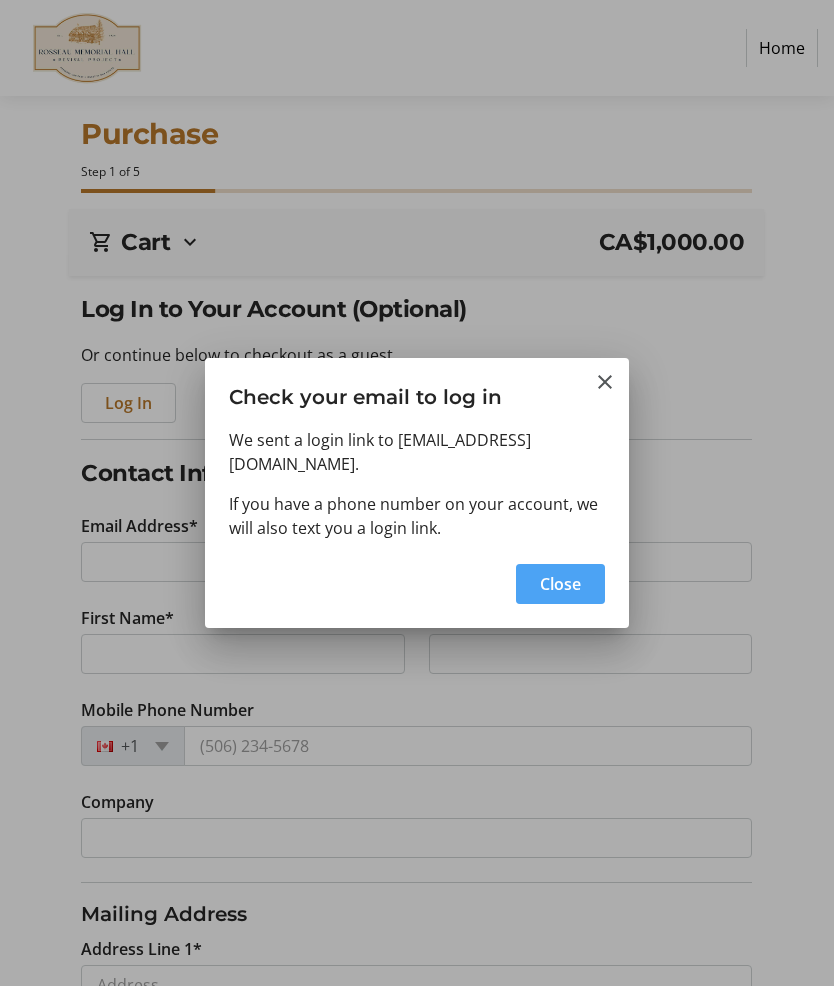click on "Close" at bounding box center (560, 584) 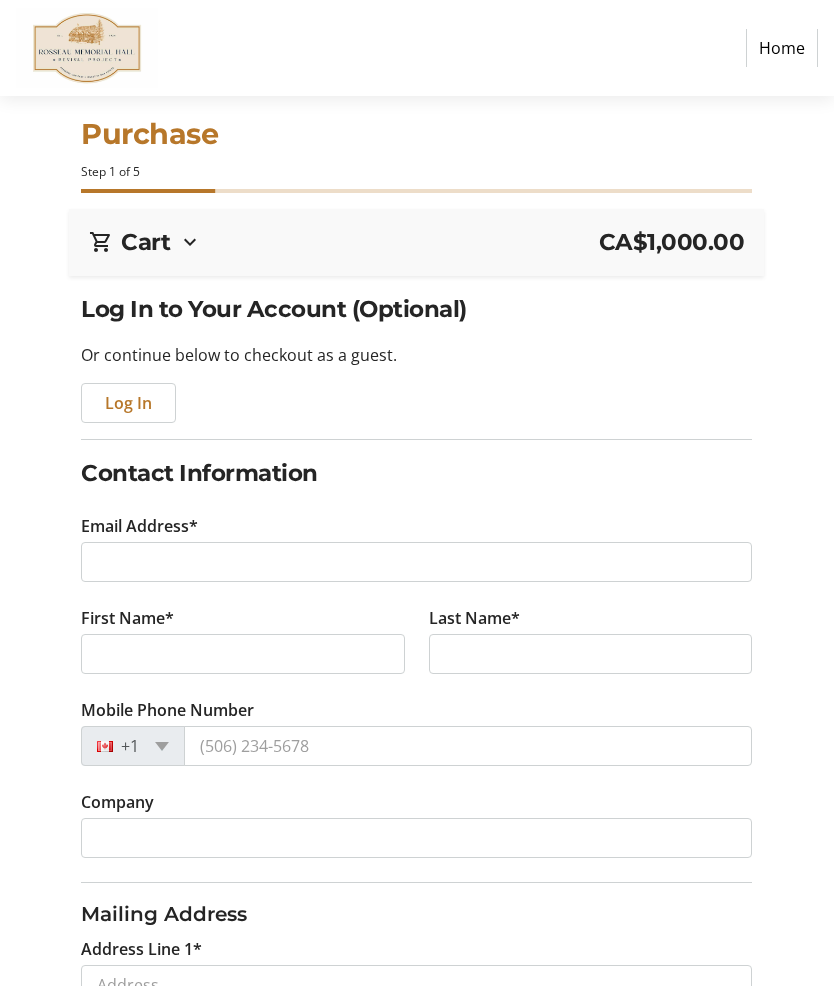 type on "[EMAIL_ADDRESS][DOMAIN_NAME]" 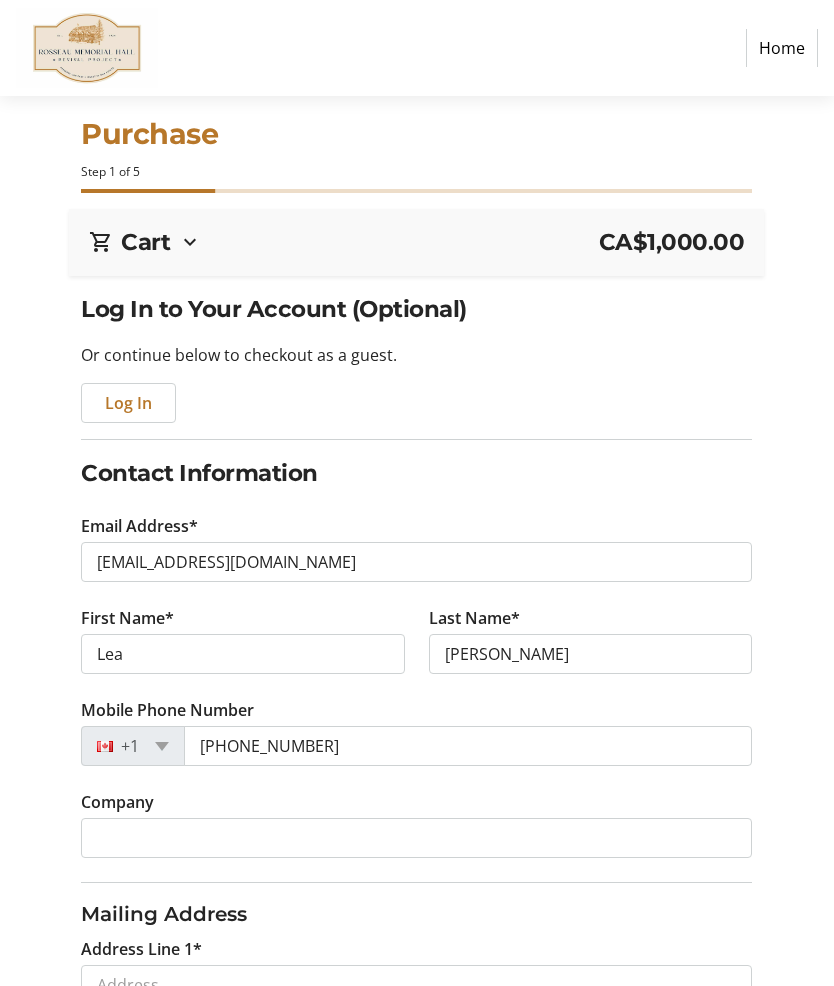 select on "CA" 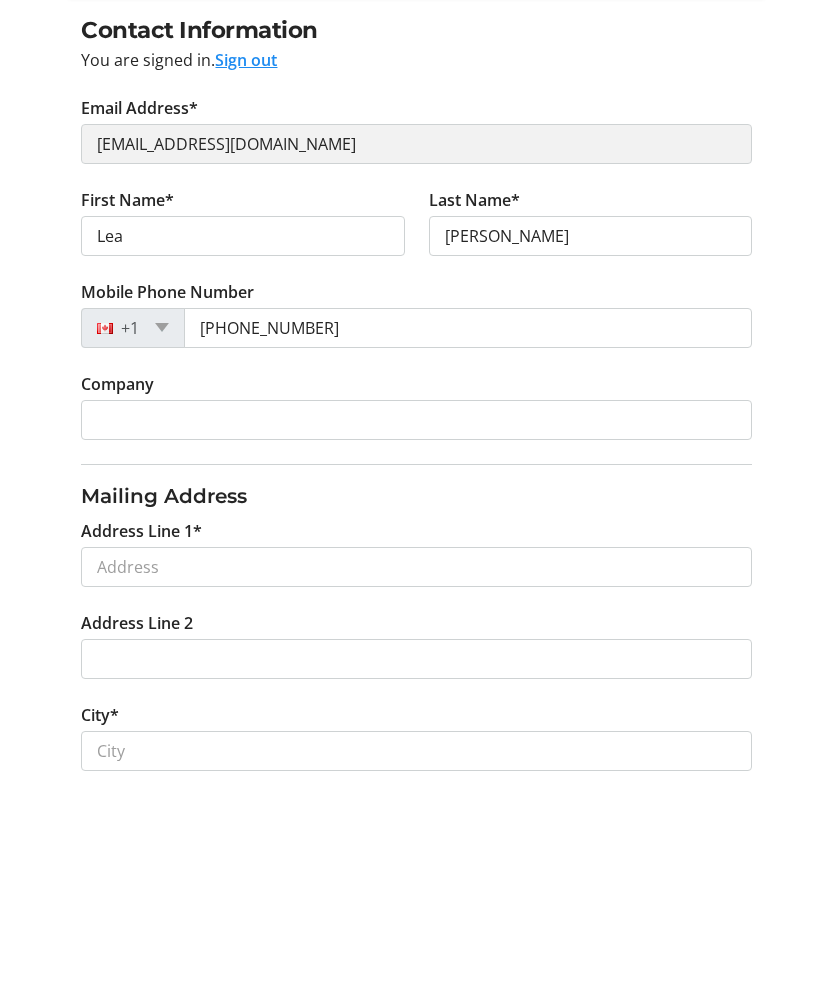 scroll, scrollTop: 389, scrollLeft: 0, axis: vertical 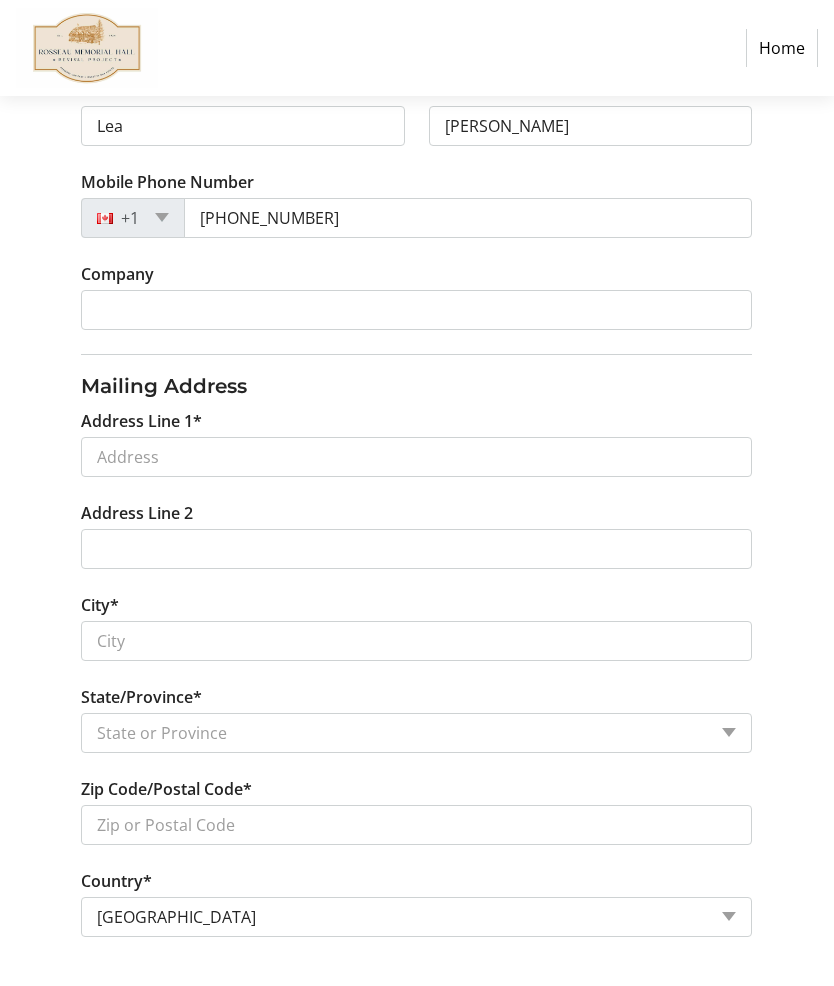 click 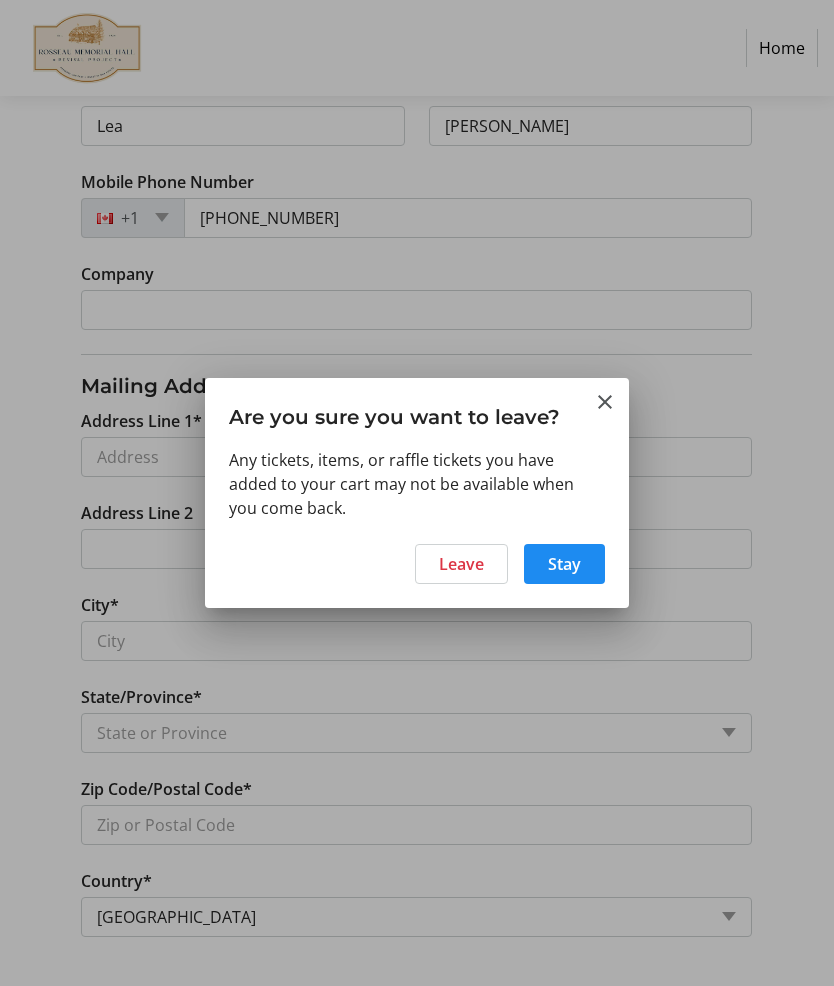 scroll, scrollTop: 0, scrollLeft: 0, axis: both 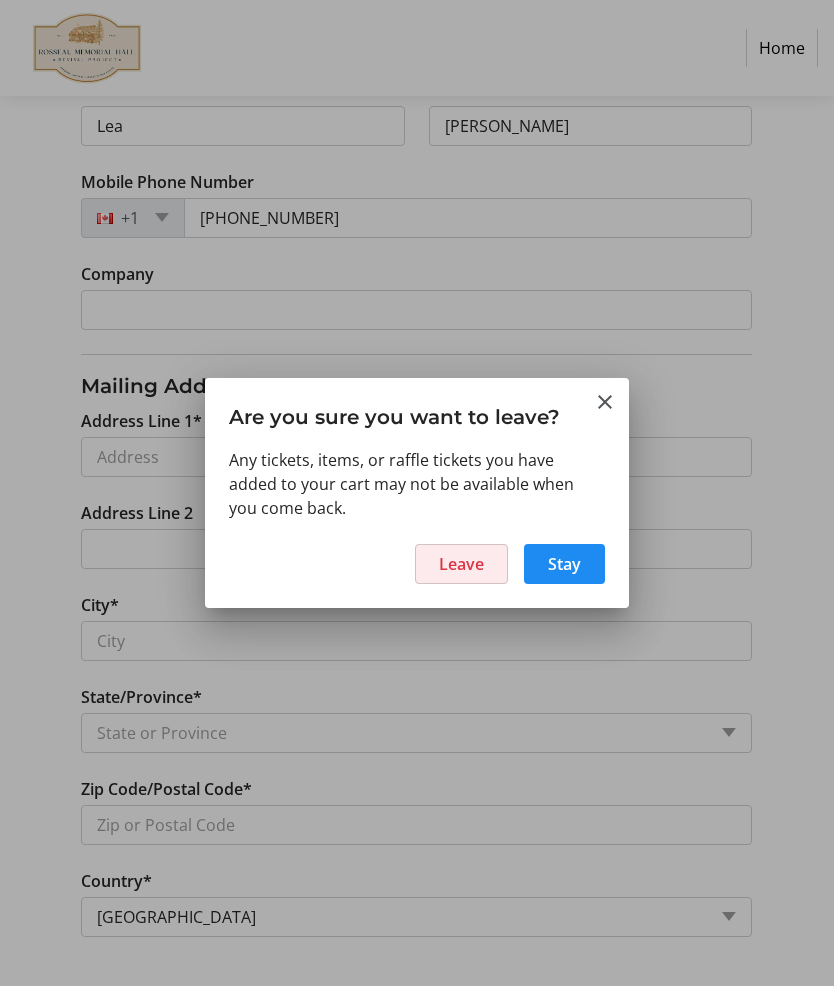 click at bounding box center (461, 564) 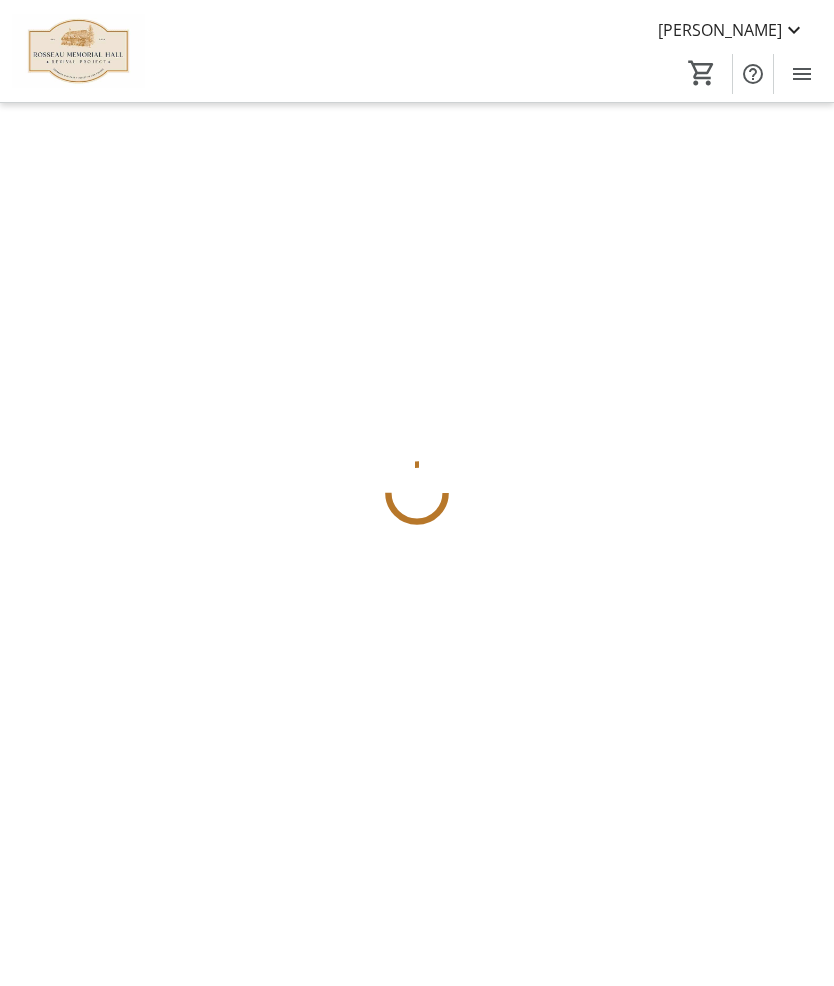 scroll, scrollTop: 87, scrollLeft: 0, axis: vertical 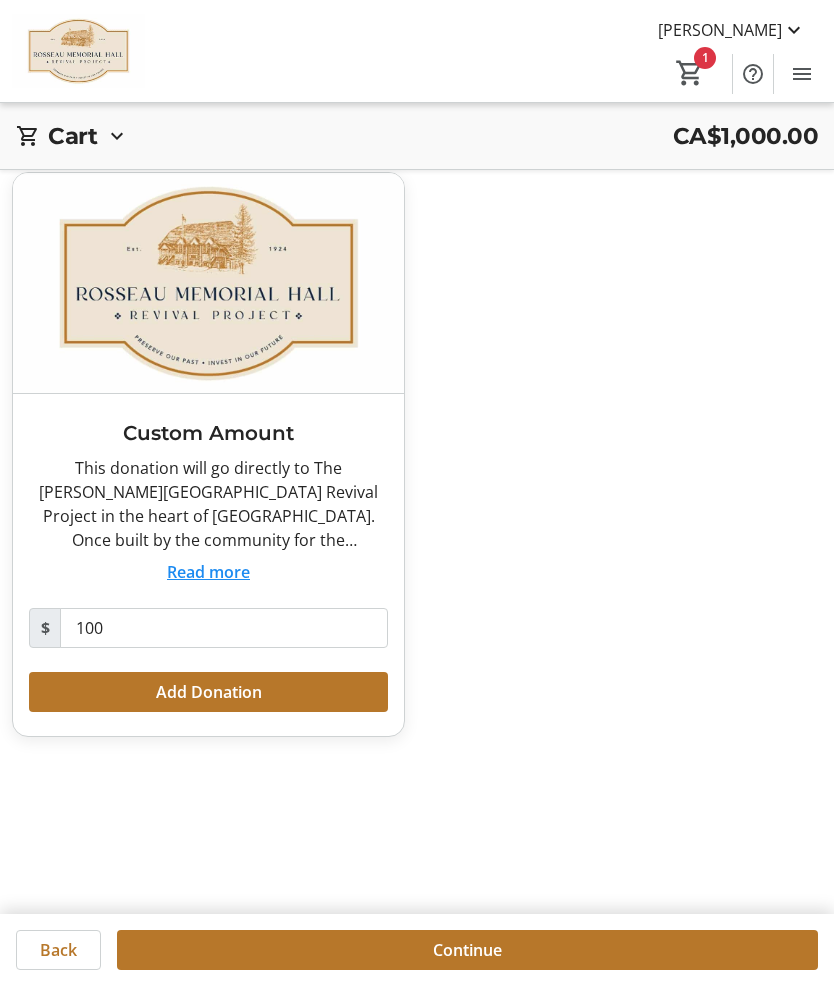 click 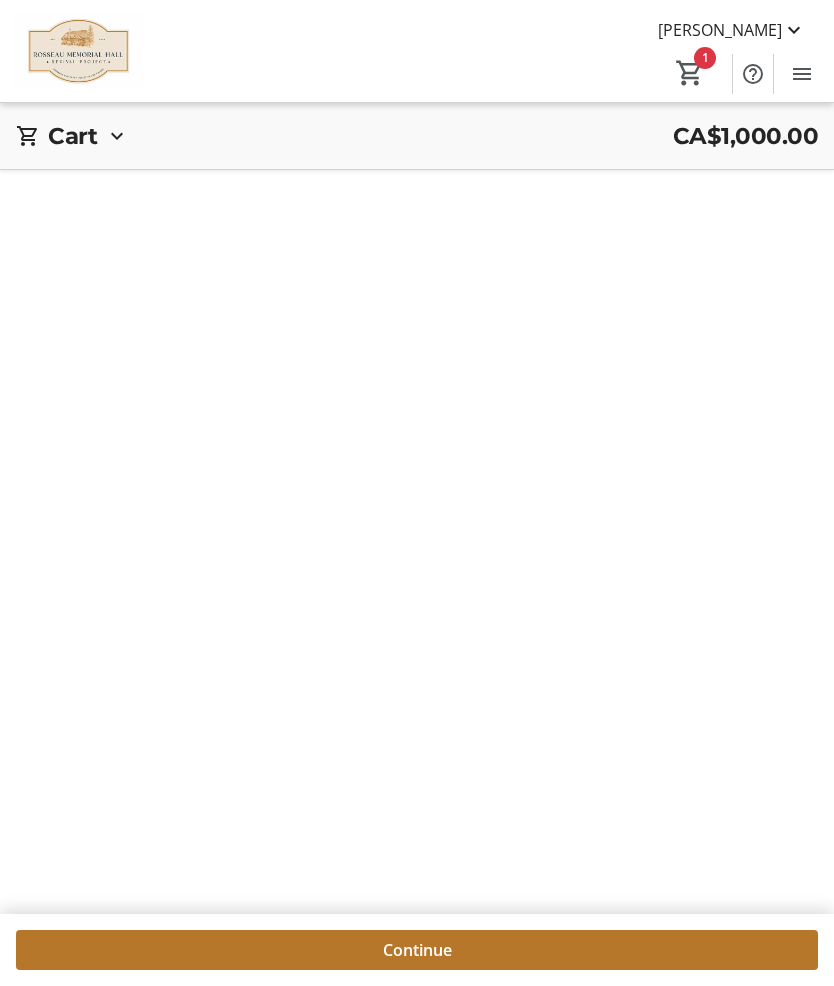 scroll, scrollTop: 0, scrollLeft: 0, axis: both 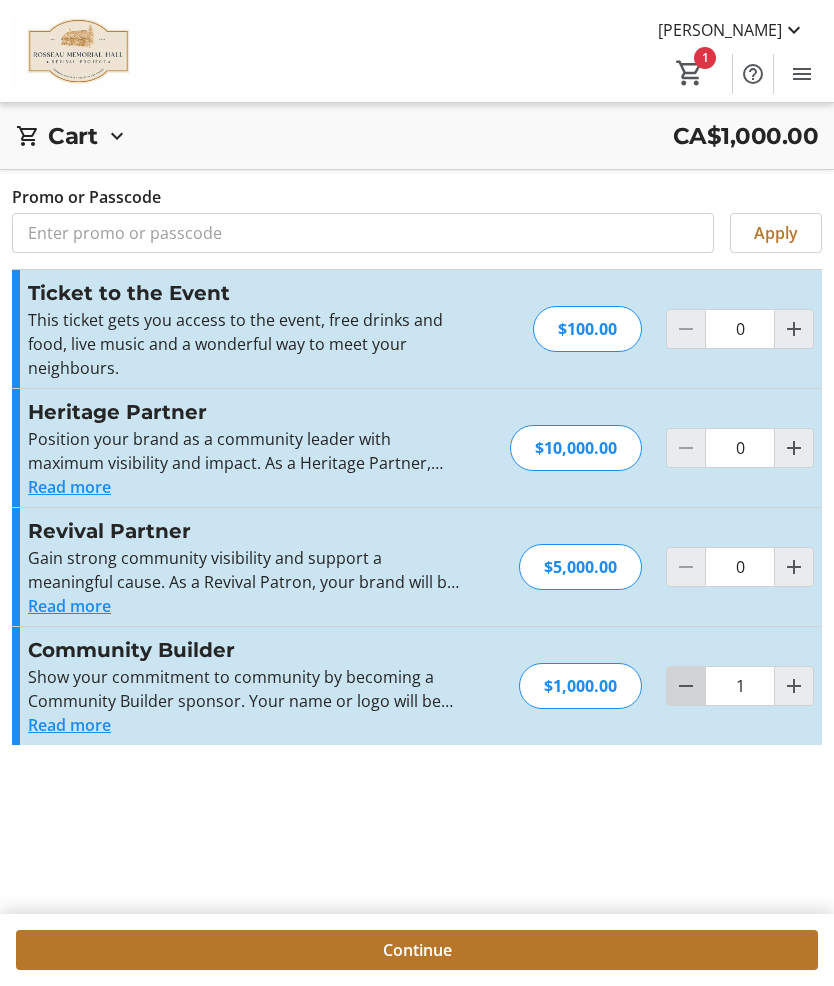 click 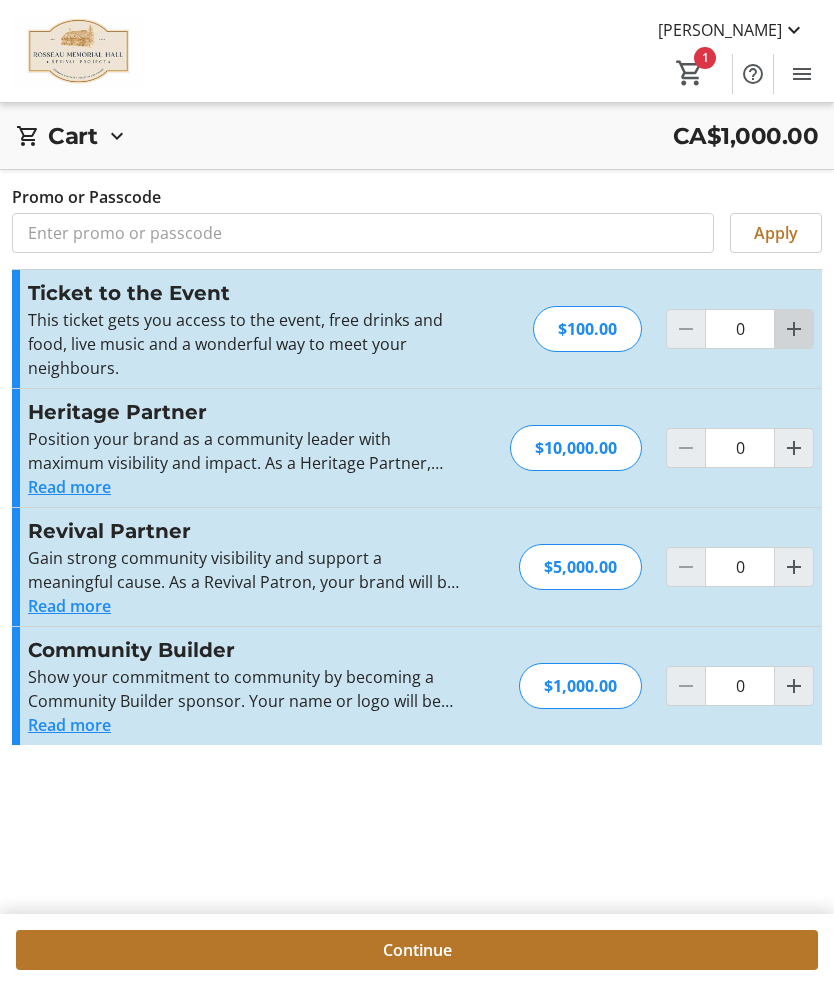 click 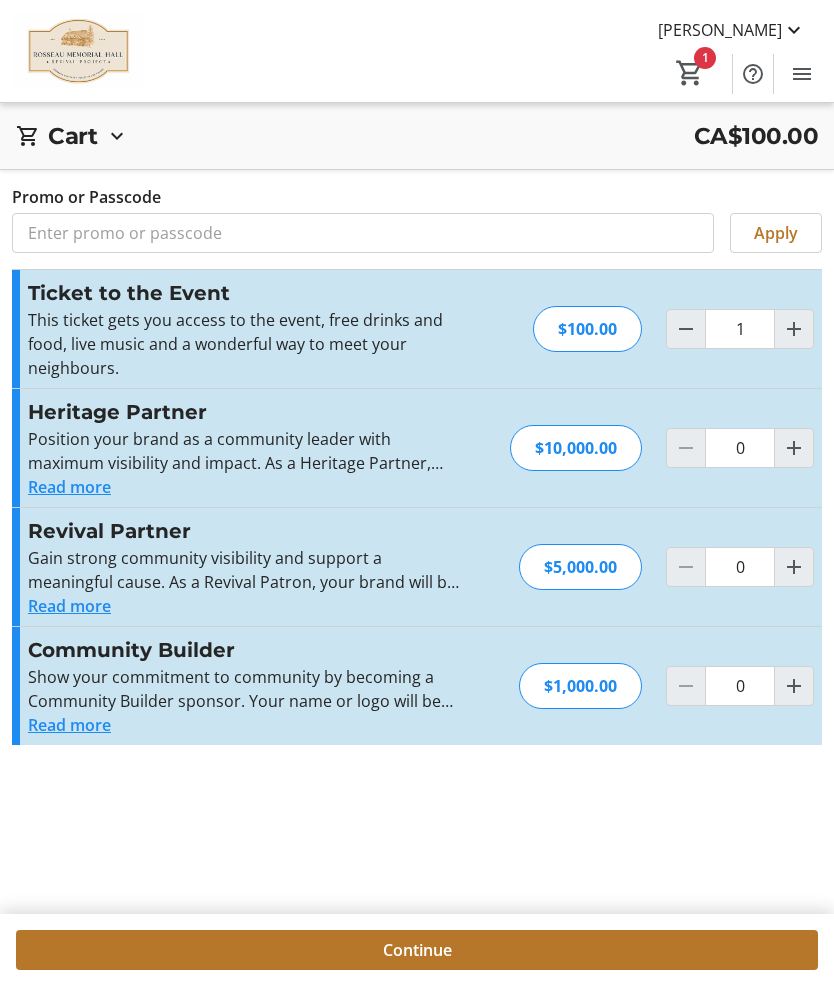 click on "[PERSON_NAME]  Home  Donations   Tickets  1 Home  Donations   Tickets  Cart CA$100.00  1x Ticket to the Event   $100.00  1 Remove Promo or Passcode  Apply  Subtotal  CA$100.00  Fees  Calculated at checkout  Total  CA$100.00   Close    Promo or Passcode  Apply  Ticket to the Event This ticket gets you access to the event, free drinks and food, live music and a wonderful way to meet your neighbours.  Read more  This ticket gets you access to the event, free drinks and food, live music and a wonderful way to meet your neighbours.  $100.00  1 Heritage Partner  Read more   $10,000.00  0 Revival Partner  Read more   $5,000.00  0 Community Builder  Read more   $1,000.00  0  Cart  CA$100.00  1x Ticket to the Event   $100.00  1 Remove Promo or Passcode  Apply  Subtotal  CA$100.00  Fees  Calculated at checkout  Total  CA$100.00   Continue   Continue  Cart  1x Ticket to the Event   $100.00  1 Remove Promo or Passcode  Apply  Subtotal Fees Total" at bounding box center (417, 529) 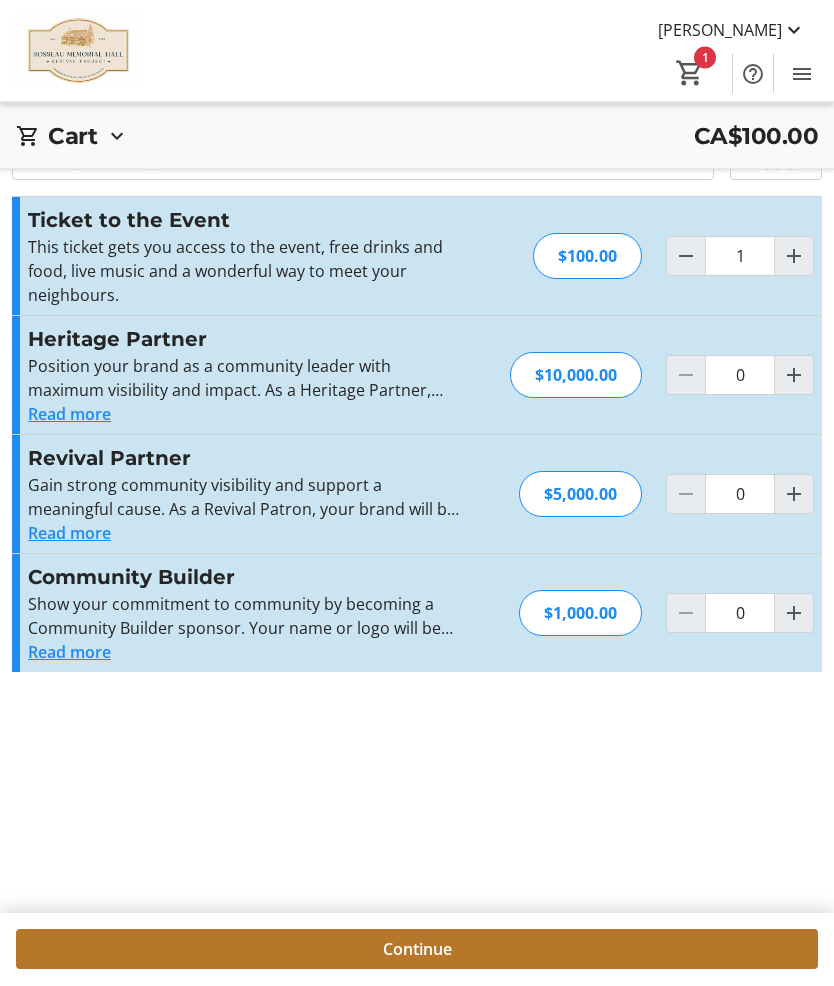 scroll, scrollTop: 149, scrollLeft: 0, axis: vertical 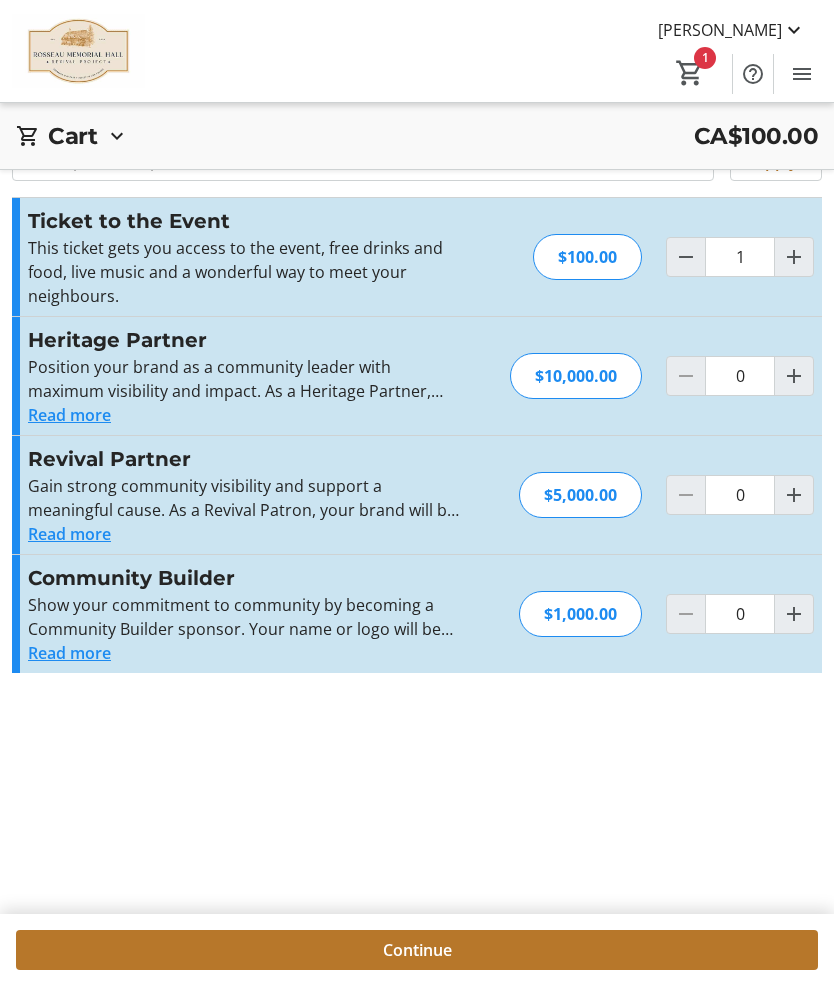 click on "Continue" 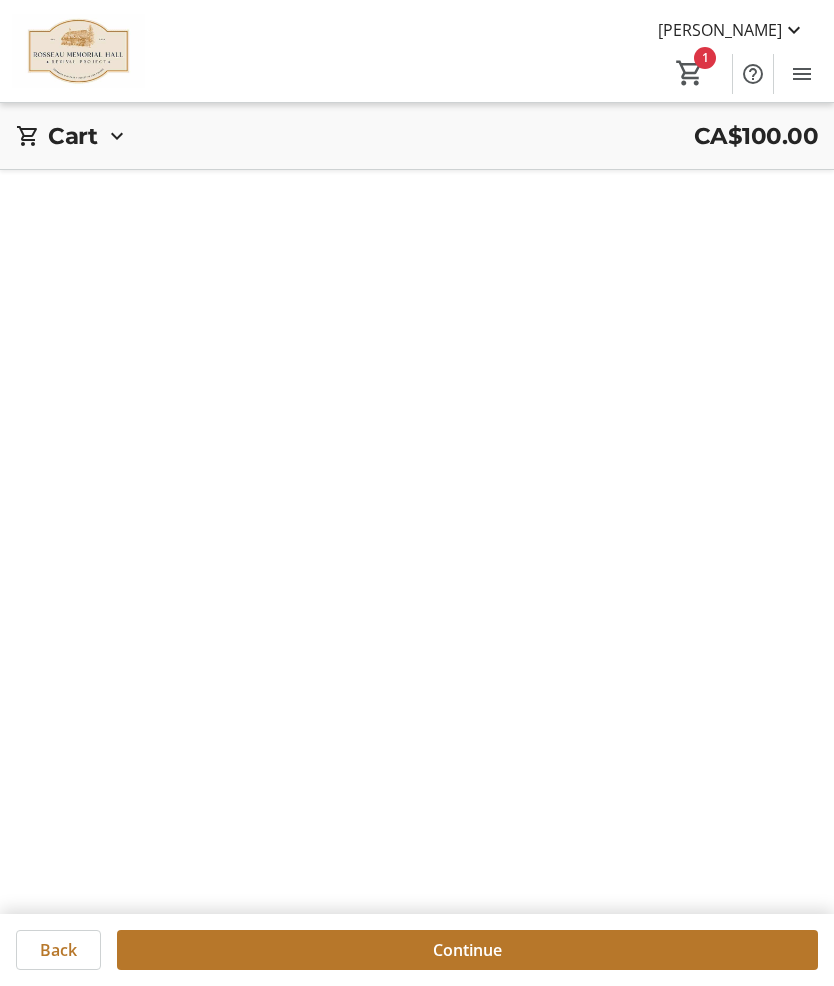 scroll, scrollTop: 0, scrollLeft: 0, axis: both 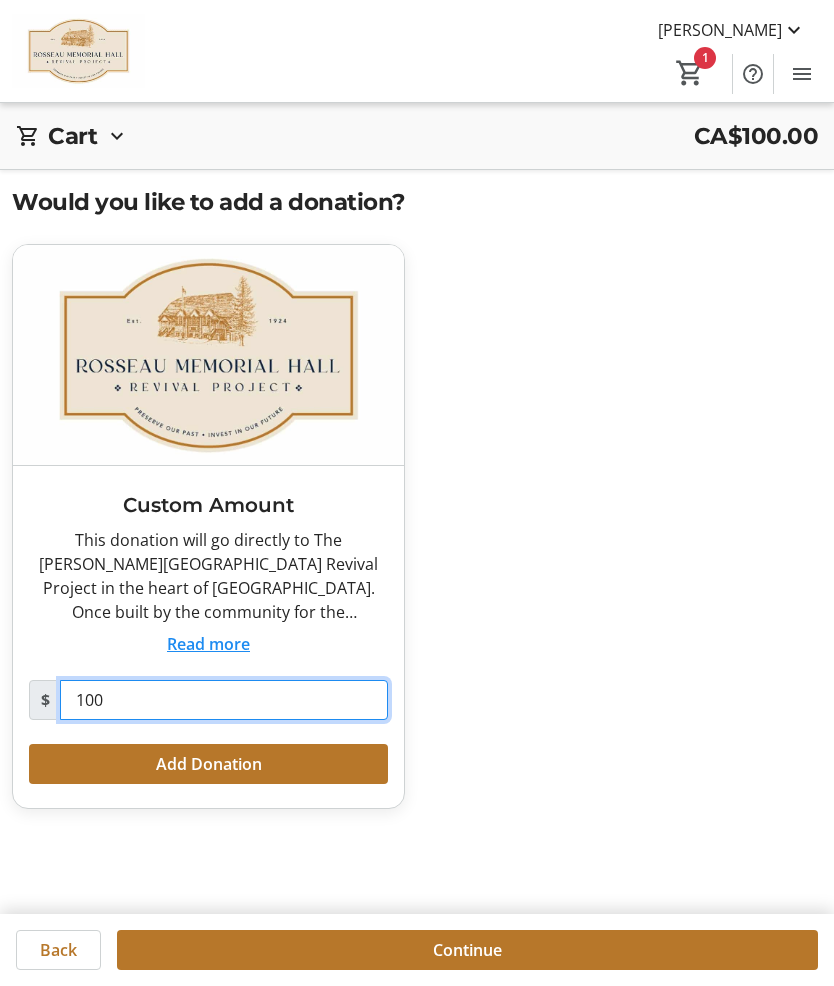 click on "100" at bounding box center (224, 700) 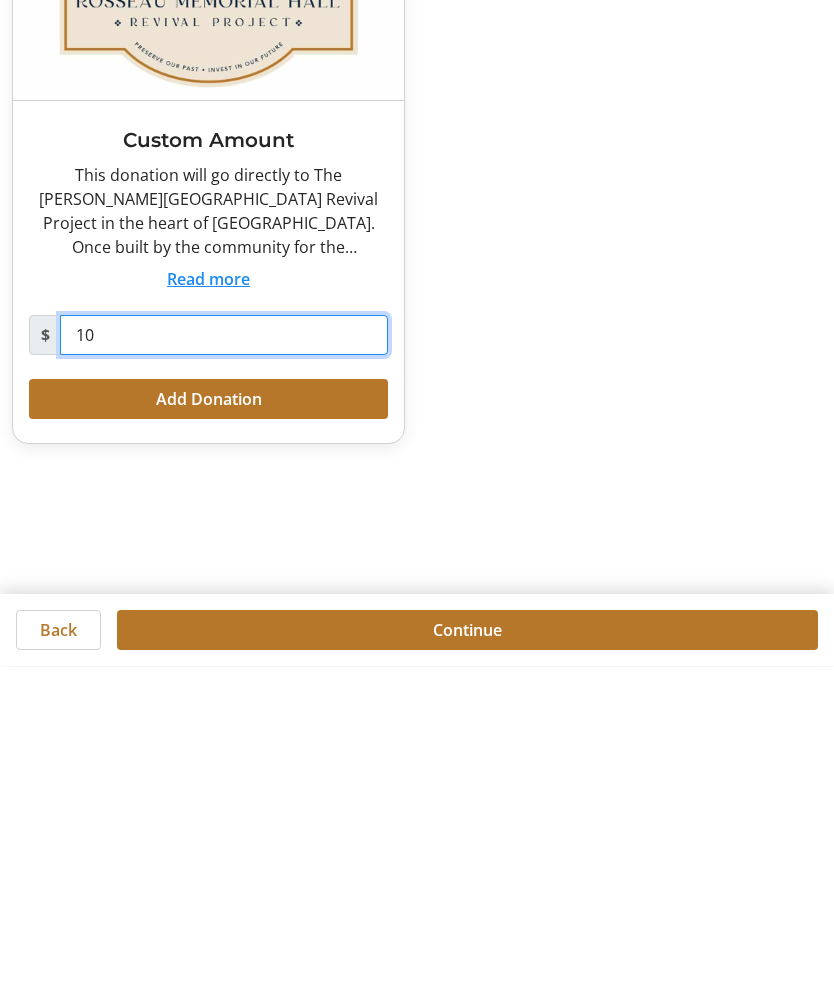 type on "1" 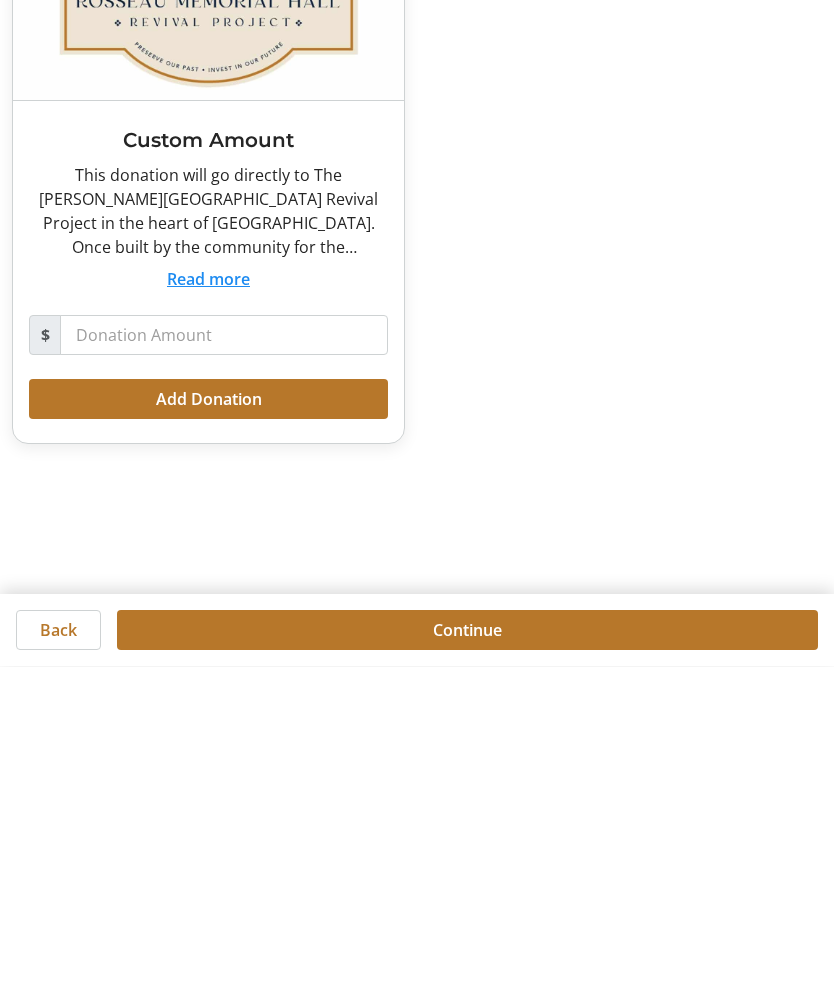 scroll, scrollTop: 159, scrollLeft: 0, axis: vertical 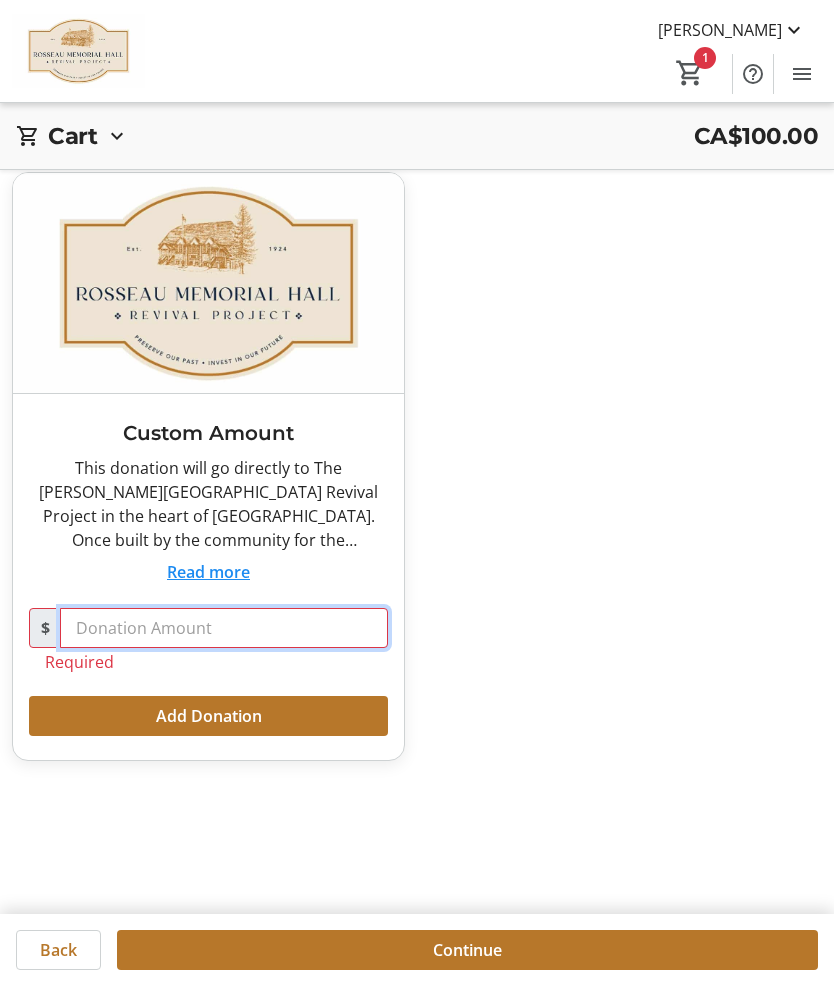 type 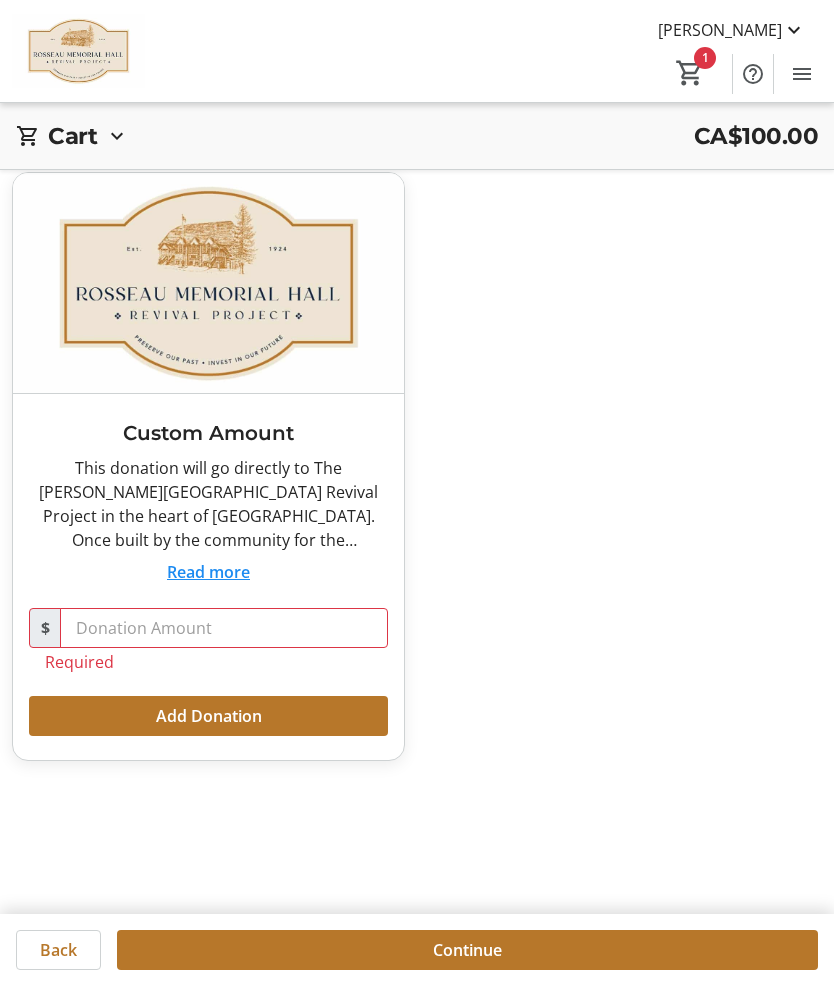 click 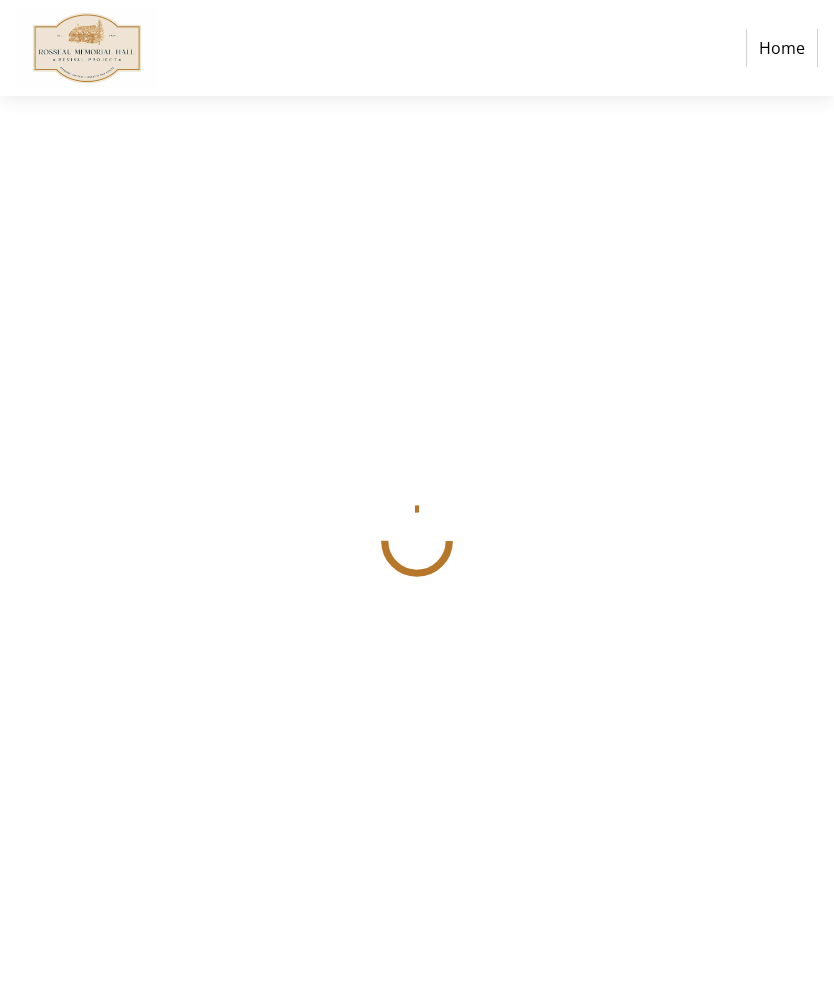 scroll, scrollTop: 87, scrollLeft: 0, axis: vertical 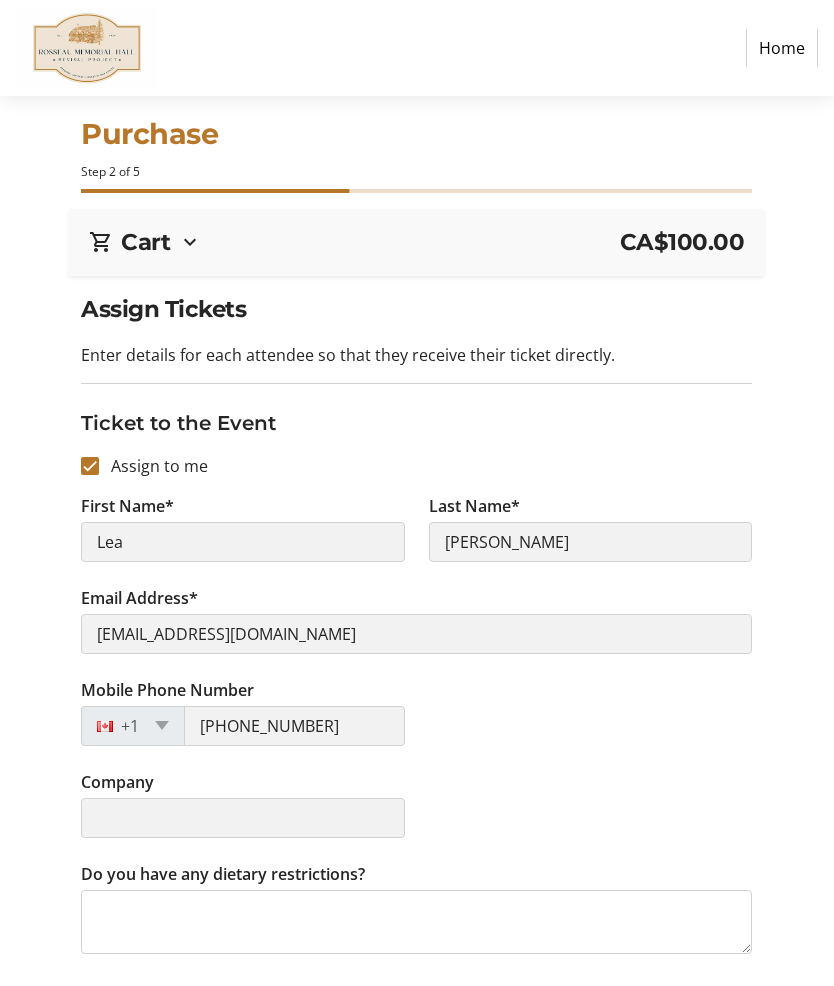 click on "Home  Purchase Step 2 of 5 Cart CA$100.00 1x Ticket to the Event  $100.00  Subtotal  CA$100.00  Fees  Calculated in final step  Total  CA$100.00   Close  Assign Tickets  Enter details for each attendee so that they receive their ticket directly.  Ticket to the Event  Assign to me  First Name* [PERSON_NAME] Last Name* [PERSON_NAME] Email Address* [EMAIL_ADDRESS][DOMAIN_NAME] Mobile Phone Number [PHONE_NUMBER] Company  Do you have any dietary restrictions?  Cart CA$100.00 1x Ticket to the Event  $100.00  Subtotal  CA$100.00  Fees  Calculated in final step  Total  CA$100.00   Back   Continue   Back   Continue" at bounding box center [417, 533] 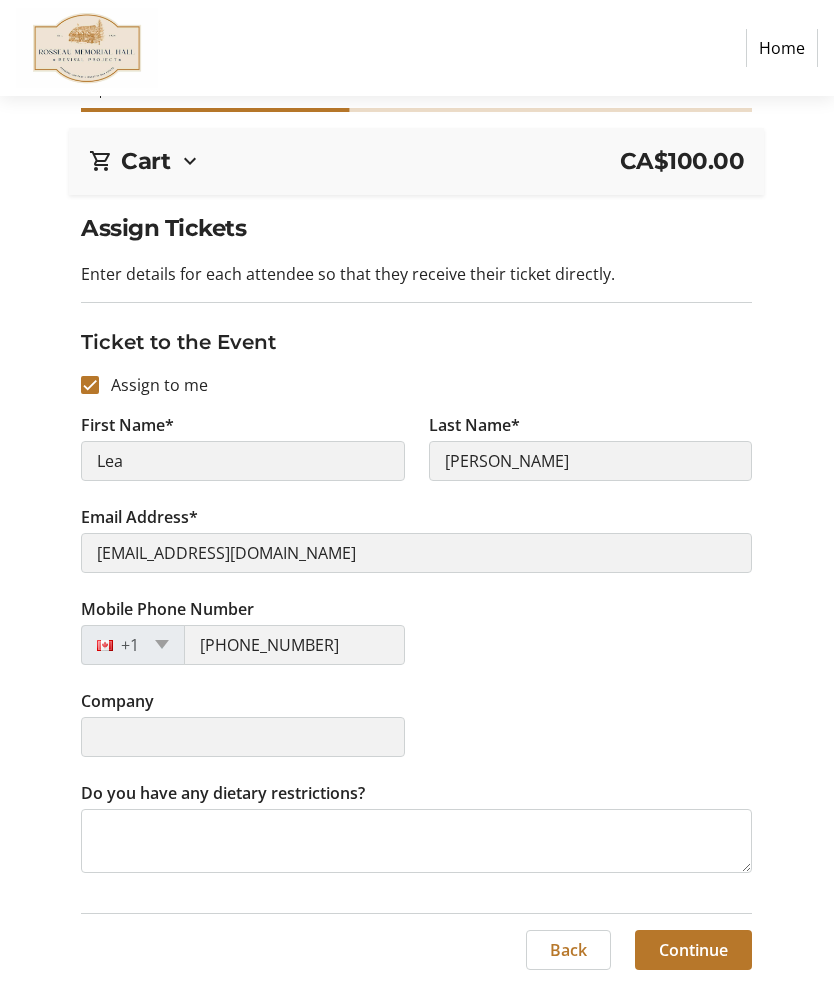 click 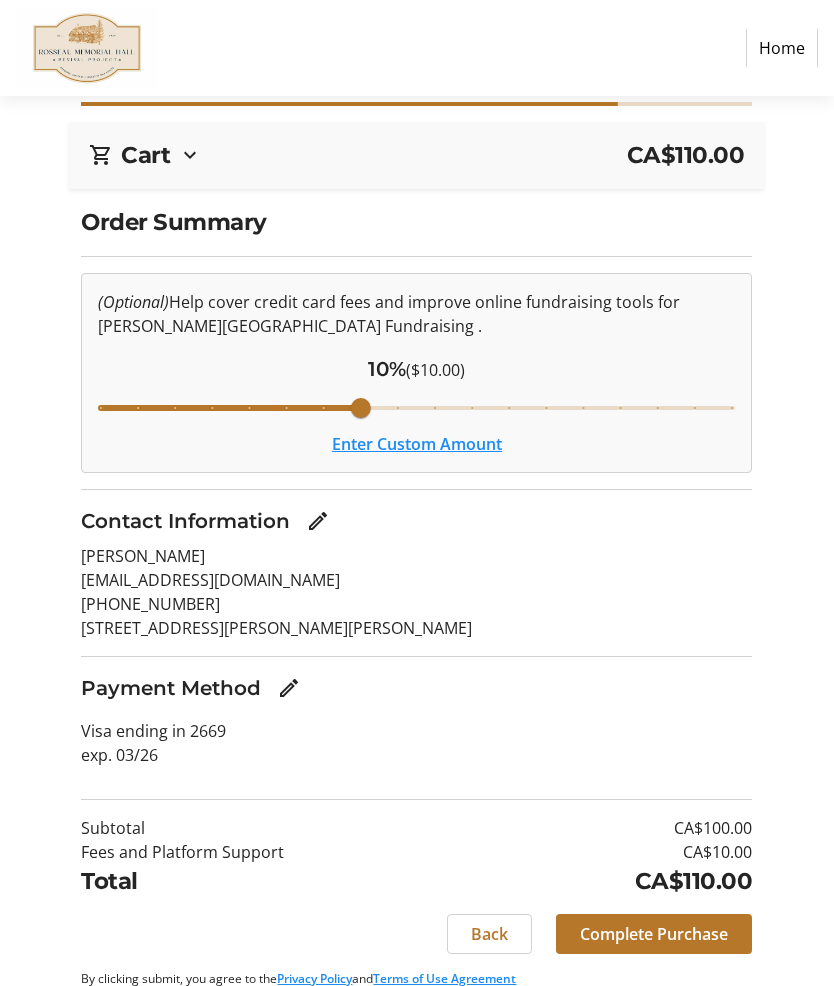 scroll, scrollTop: 0, scrollLeft: 0, axis: both 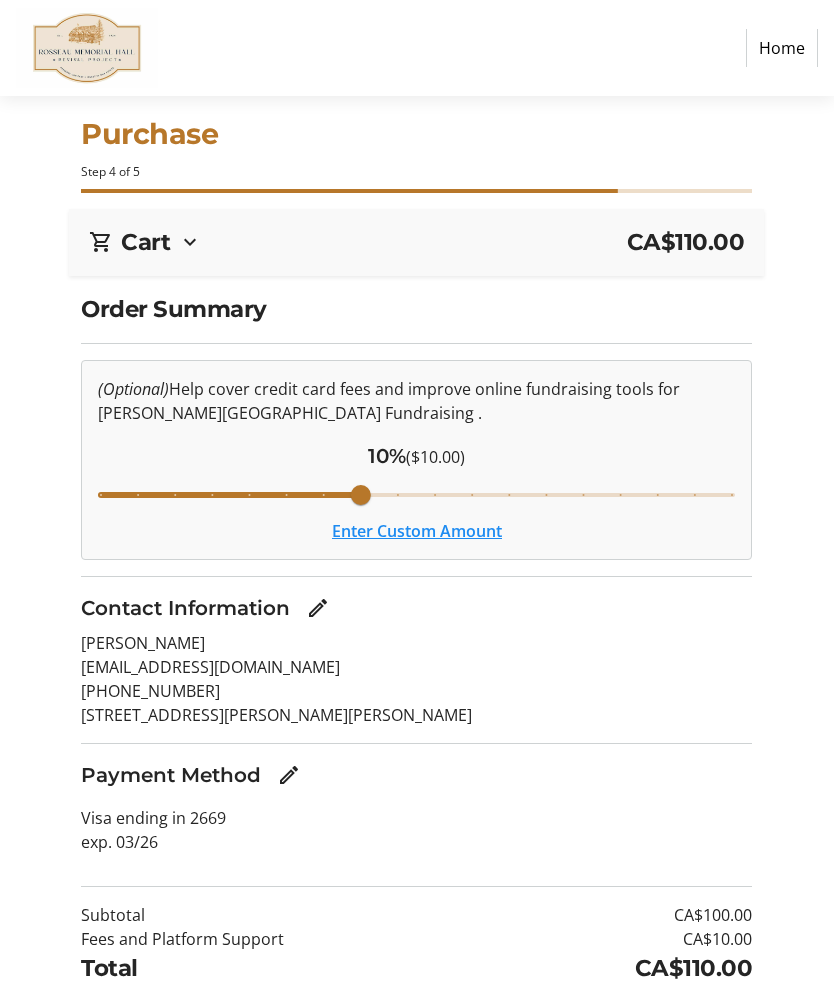 click on "Home  Purchase Step 4 of 5 Cart CA$110.00 1x Ticket to the Event  $100.00  Subtotal  CA$100.00  Fees and Platform Support  CA$10.00  Total  CA$110.00   Close  Order Summary (Optional)  Help cover credit card fees and improve online fundraising tools for [PERSON_NAME][GEOGRAPHIC_DATA] Fundraising .  10%  ($10.00)   Enter Custom Amount  Contact Information [PERSON_NAME] [EMAIL_ADDRESS][DOMAIN_NAME] [PHONE_NUMBER] [STREET_ADDRESS][PERSON_NAME][PERSON_NAME] Payment Method  Visa ending in 2669  exp. [CREDIT_CARD_DATA]  Cart CA$110.00 1x Ticket to the Event  $100.00  Subtotal  CA$100.00  Fees and Platform Support  CA$10.00  Total  CA$110.00   Back   Complete Purchase   By clicking submit, you agree to the  Privacy Policy  and  Terms of Use Agreement Subtotal  CA$100.00  Fees and Platform Support  CA$10.00  Total  CA$110.00   Back   Complete Purchase   By clicking submit, you agree to the  Privacy Policy  and  Terms of Use Agreement" at bounding box center (417, 545) 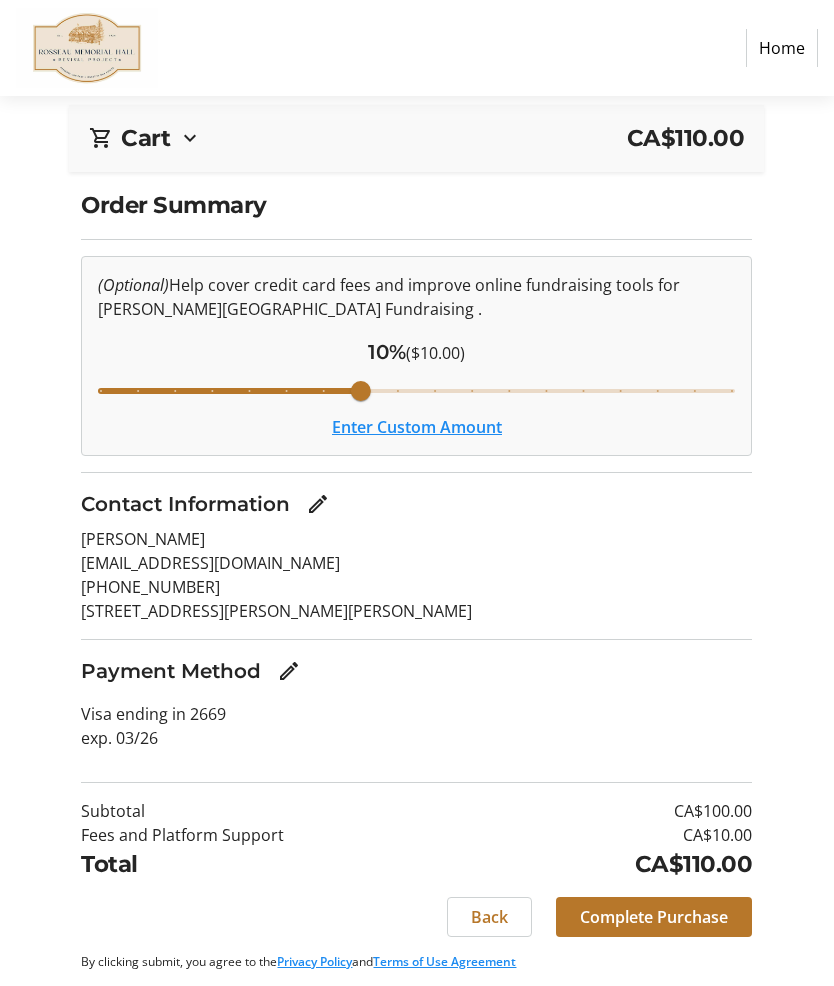click on "Complete Purchase" 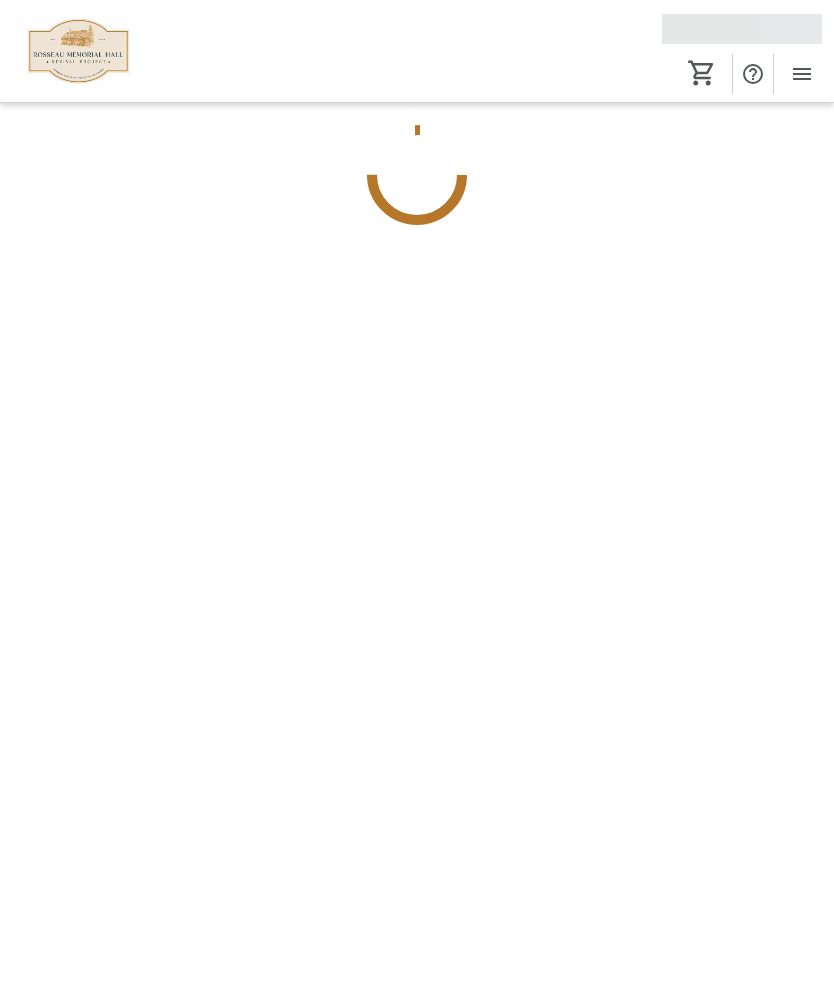 scroll, scrollTop: 0, scrollLeft: 0, axis: both 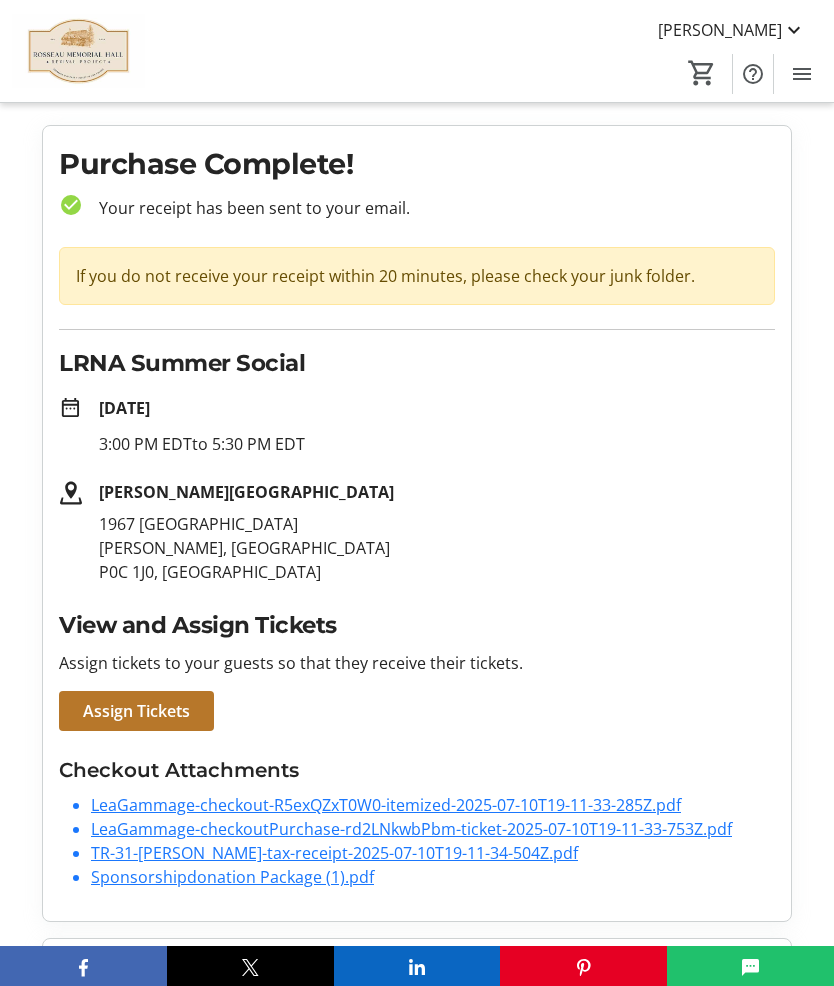 click on "Purchase Complete! check_circle Your receipt has been sent to your email.  If you do not receive your receipt within 20 minutes, please check your junk folder.  LRNA Summer Social date_range  [DATE]   3:00 PM EDT   to 5:30 PM EDT
[PERSON_NAME][GEOGRAPHIC_DATA]  [STREET_ADDRESS][PERSON_NAME]  View and Assign Tickets Assign tickets to your guests so that they receive their tickets.  Assign Tickets  Checkout Attachments LeaGammage-checkout-R5exQZxT0W0-itemized-2025-07-10T19-11-33-285Z.pdf LeaGammage-checkoutPurchase-rd2LNkwbPbm-ticket-2025-07-10T19-11-33-753Z.pdf TR-31-[PERSON_NAME]-tax-receipt-2025-07-10T19-11-34-504Z.pdf Sponsorshipdonation Package  (1).pdf My account  View your account to manage your saved information and fundraiser activity.   View My Account   My Payment Methods  Message from the Organizer Hi [PERSON_NAME], Thank you so much for your recent purchase and for supporting our fundraiser. Your contribution is greatly appreciated, and we are thrilled to have you as a supporter." 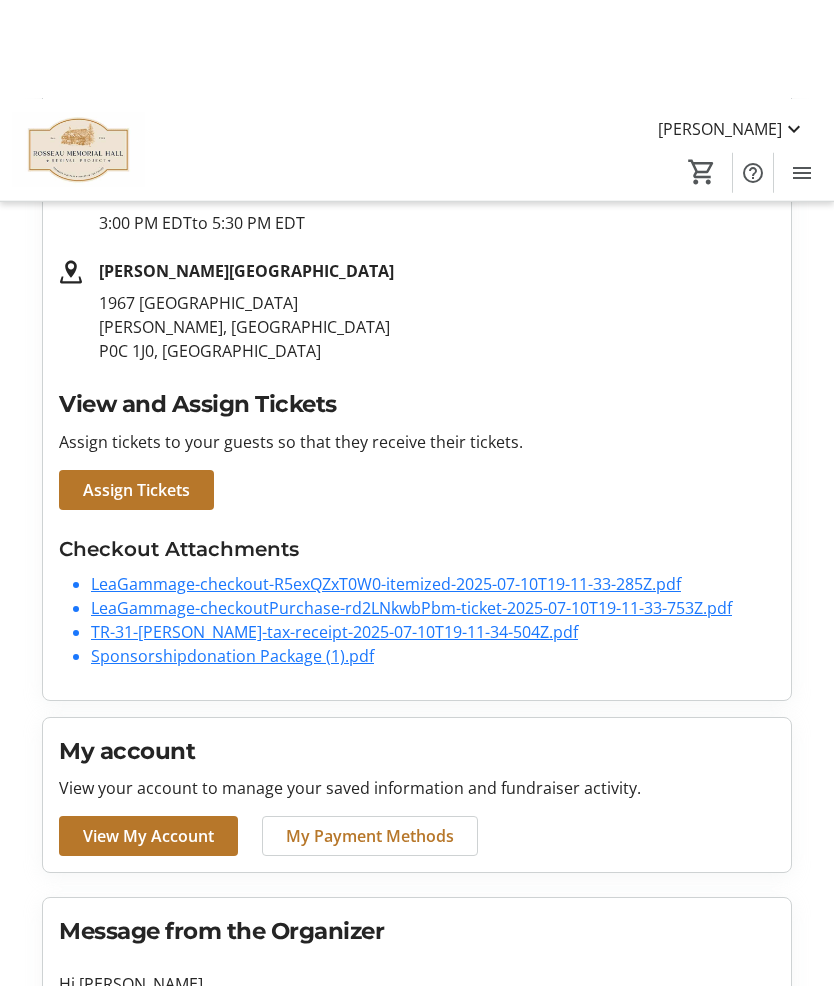 scroll, scrollTop: 0, scrollLeft: 0, axis: both 